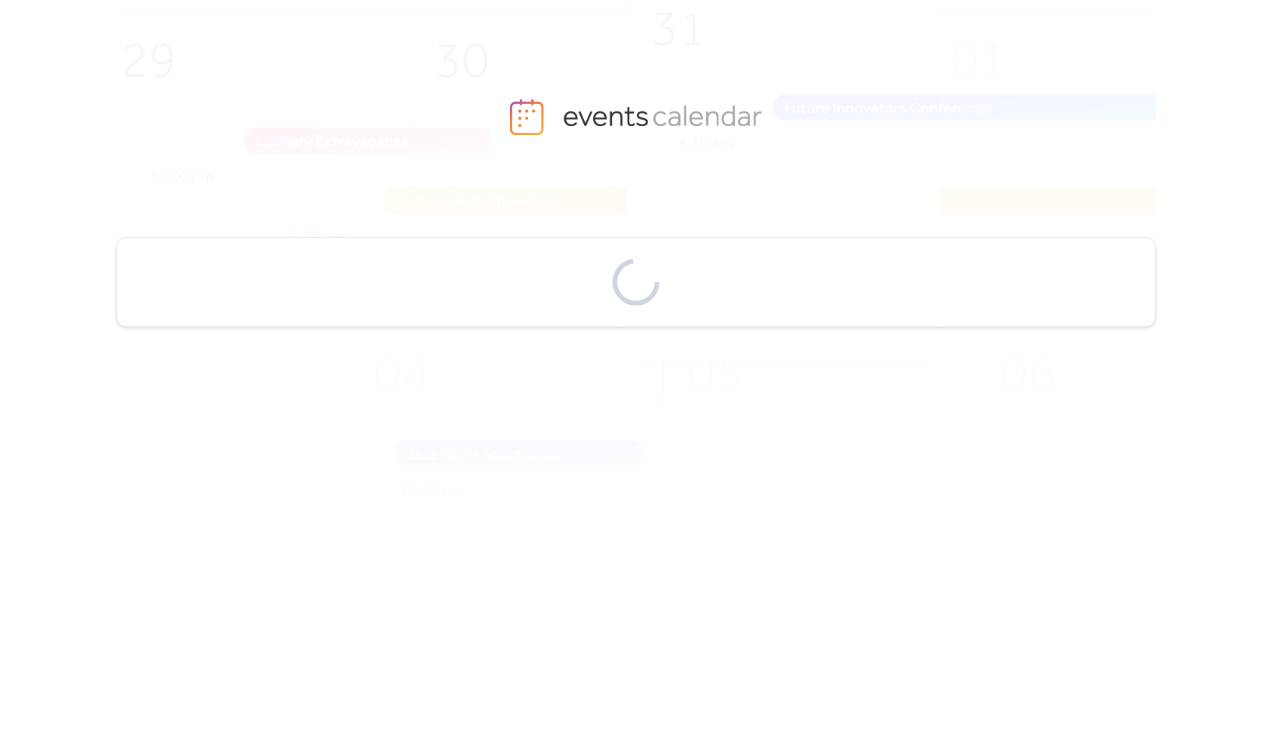 scroll, scrollTop: 0, scrollLeft: 0, axis: both 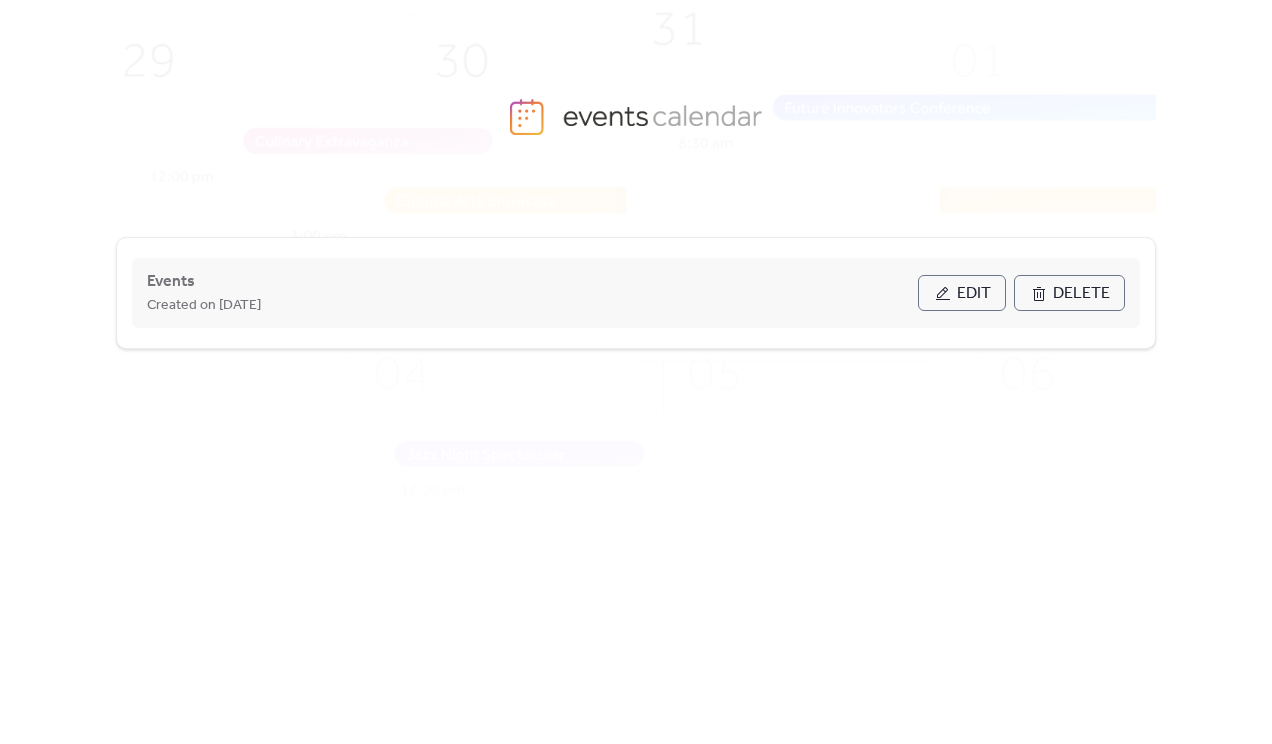 click on "Edit" at bounding box center (962, 293) 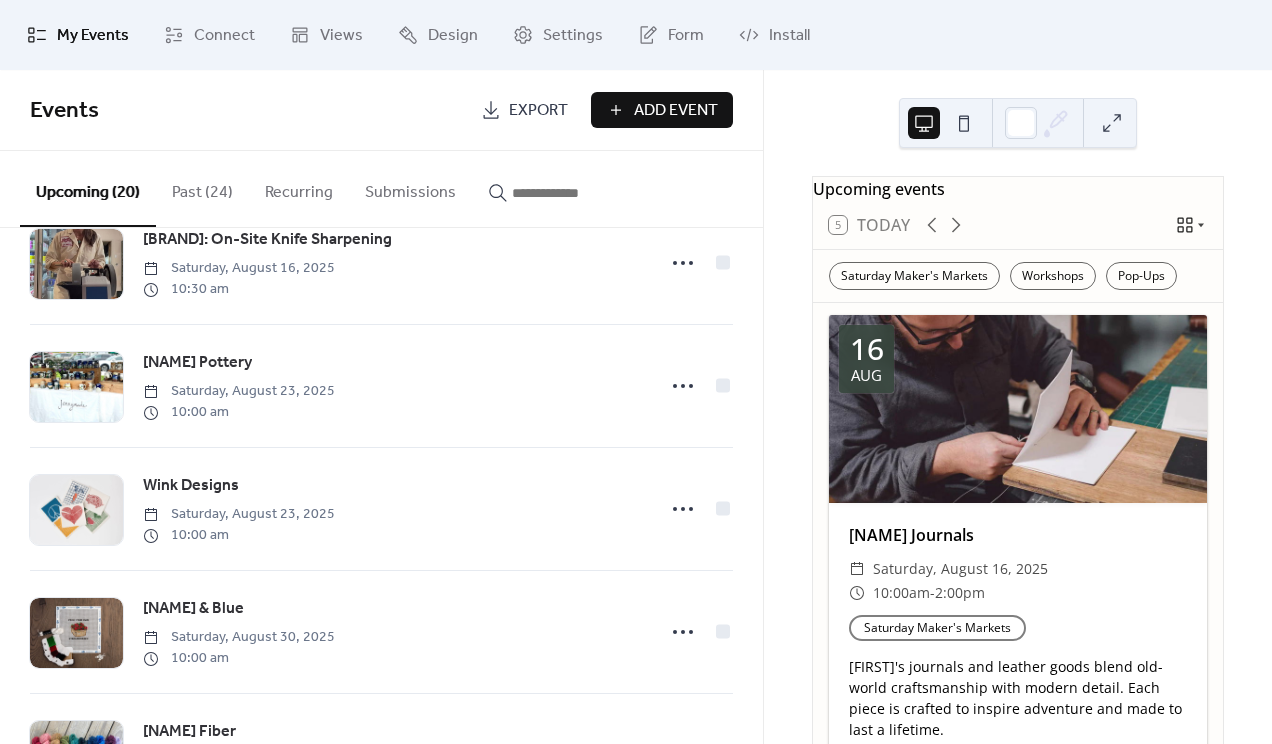 scroll, scrollTop: 181, scrollLeft: 0, axis: vertical 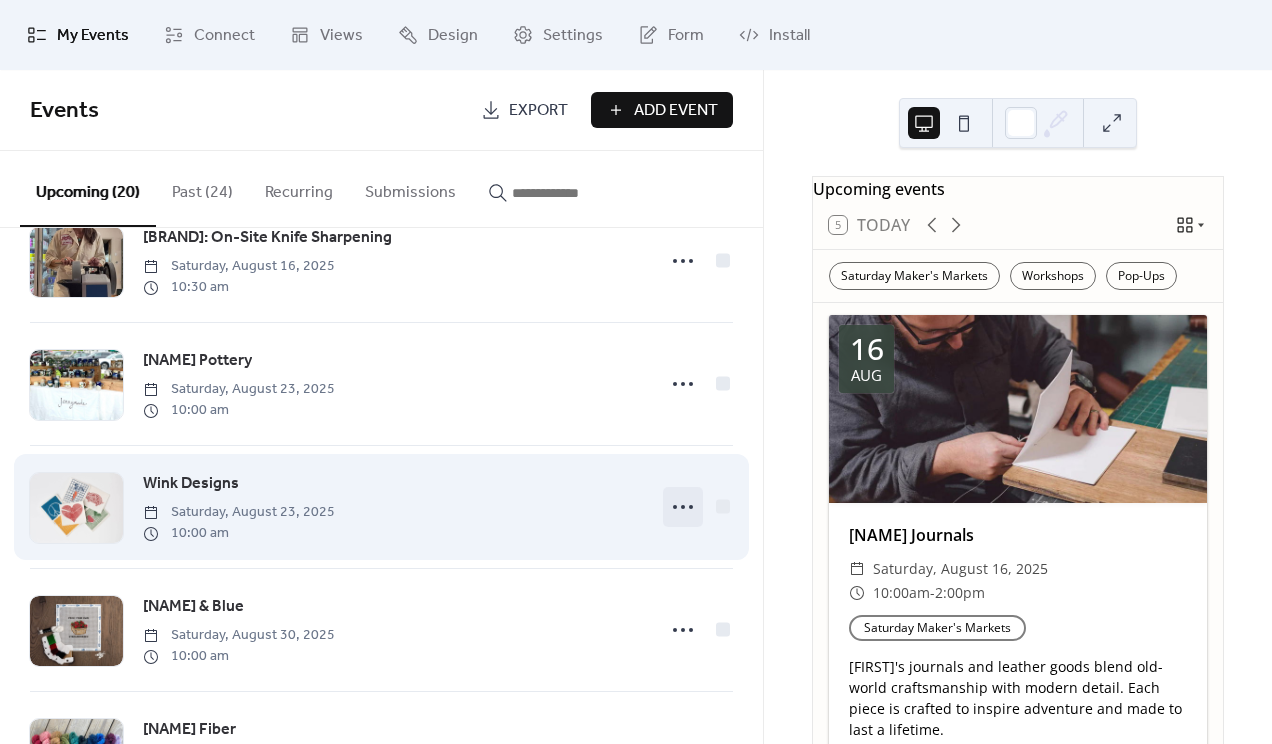 click 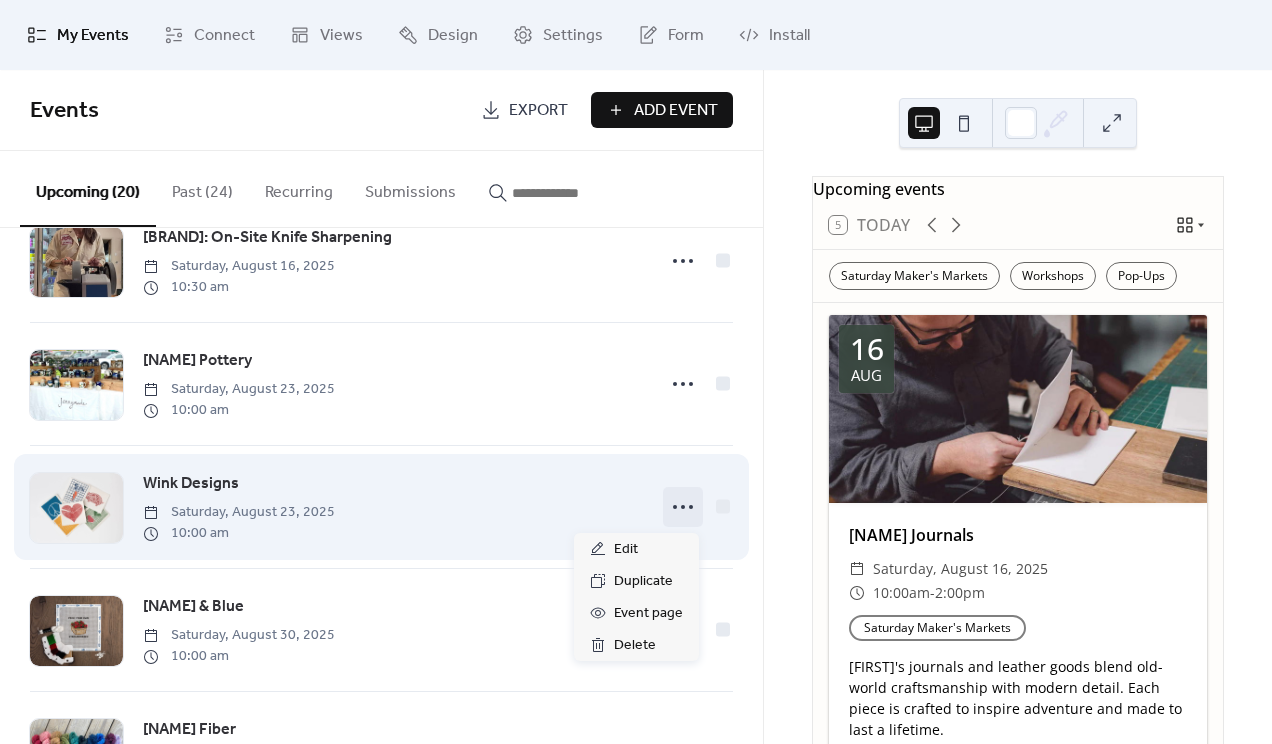 click on "Wink Designs Saturday, August 23, 2025 10:00 am" at bounding box center (393, 507) 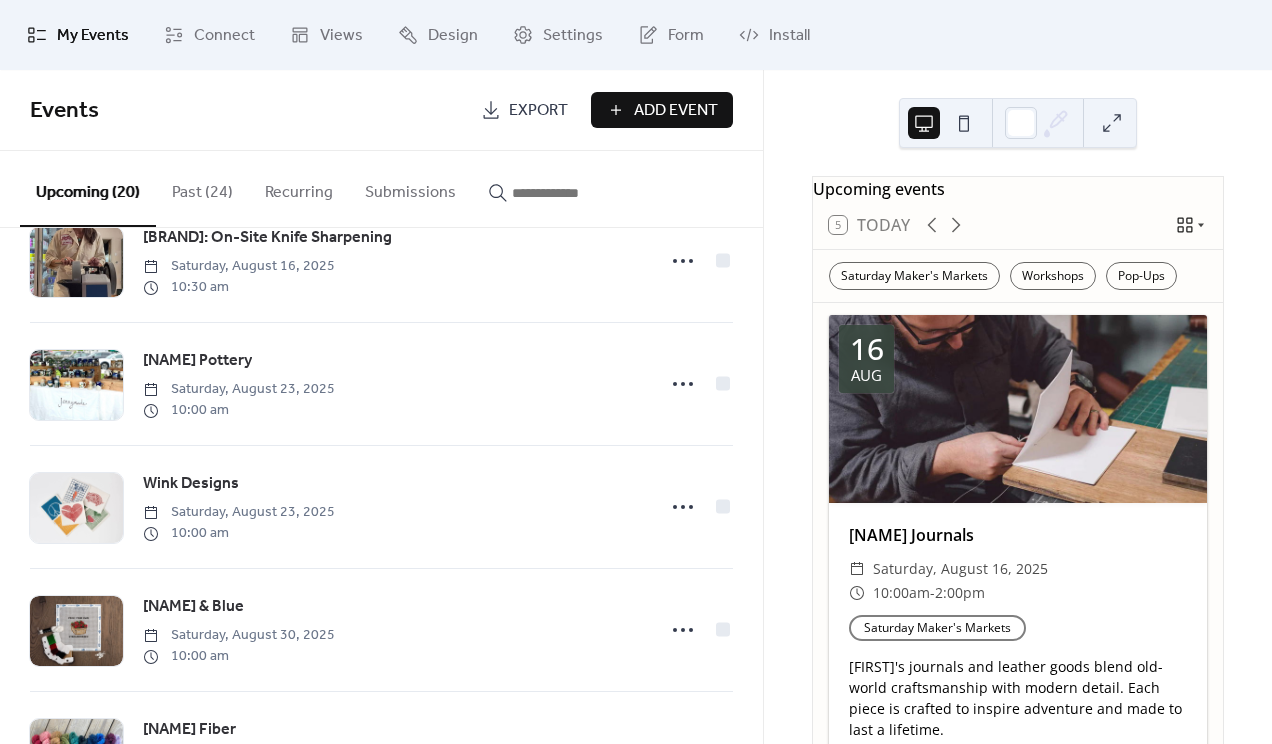 click 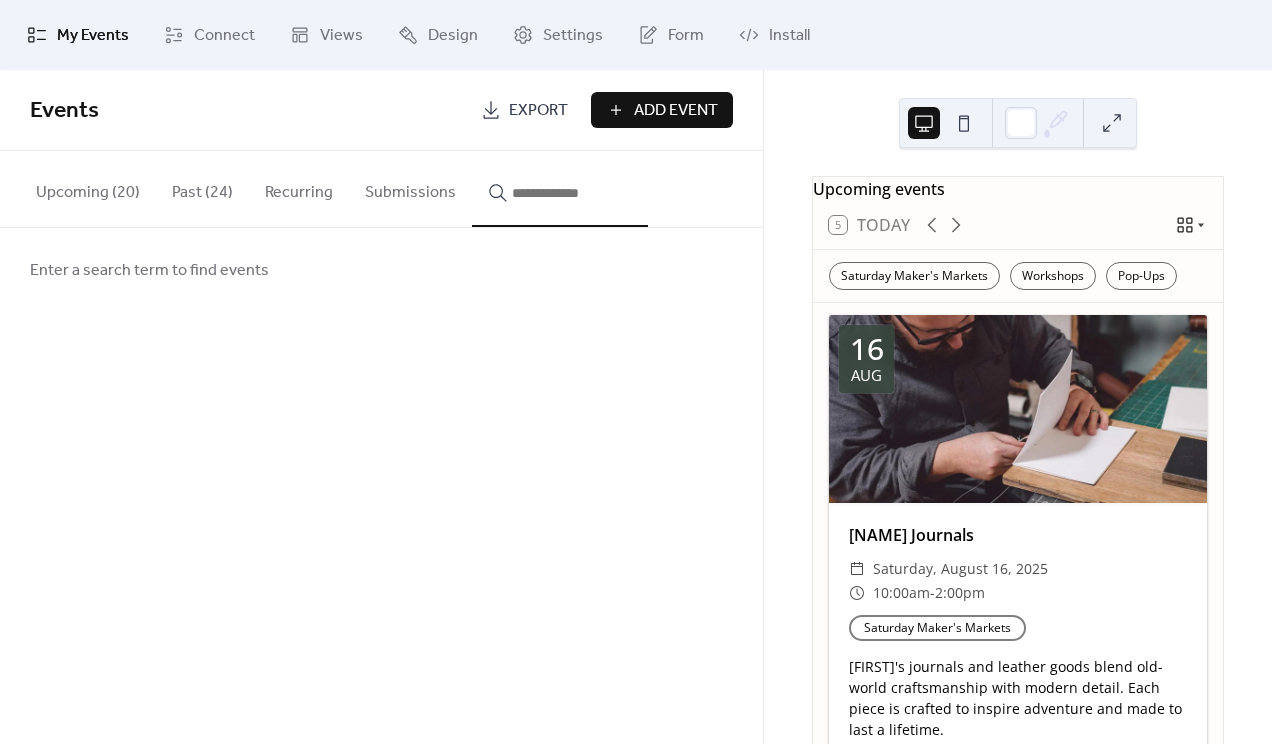 click 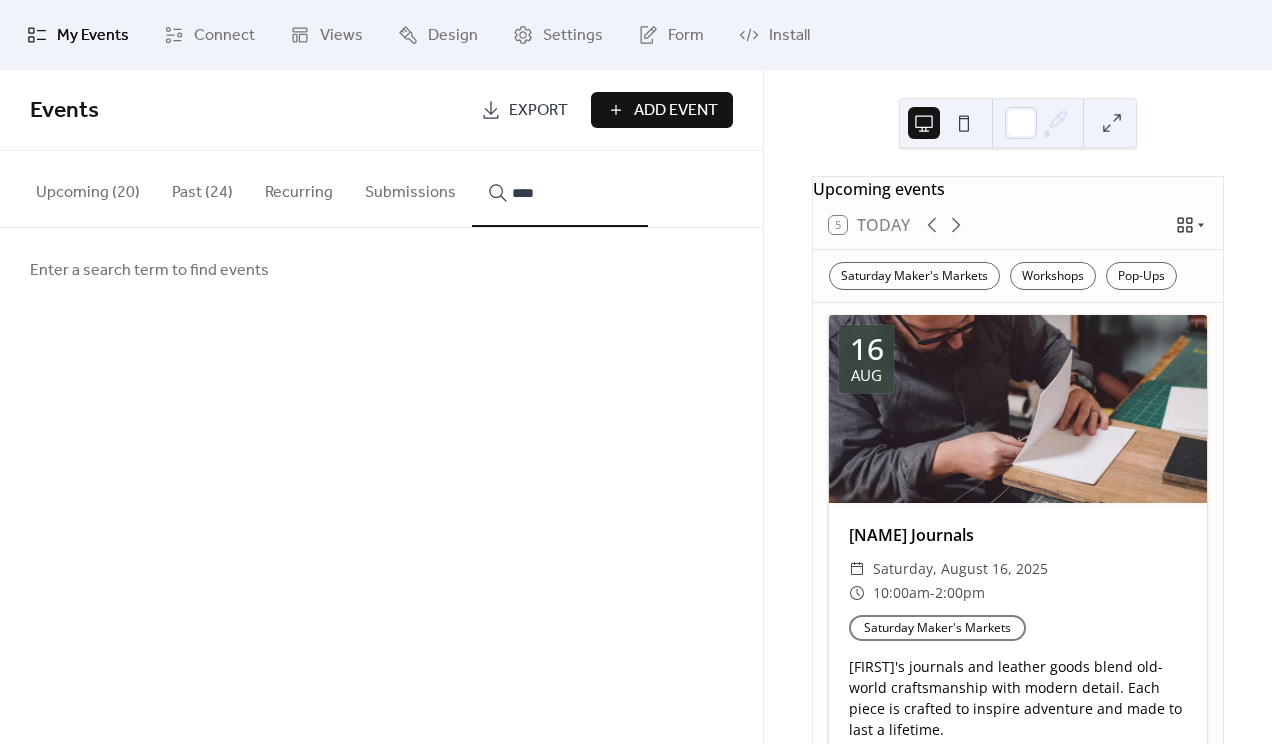 type on "****" 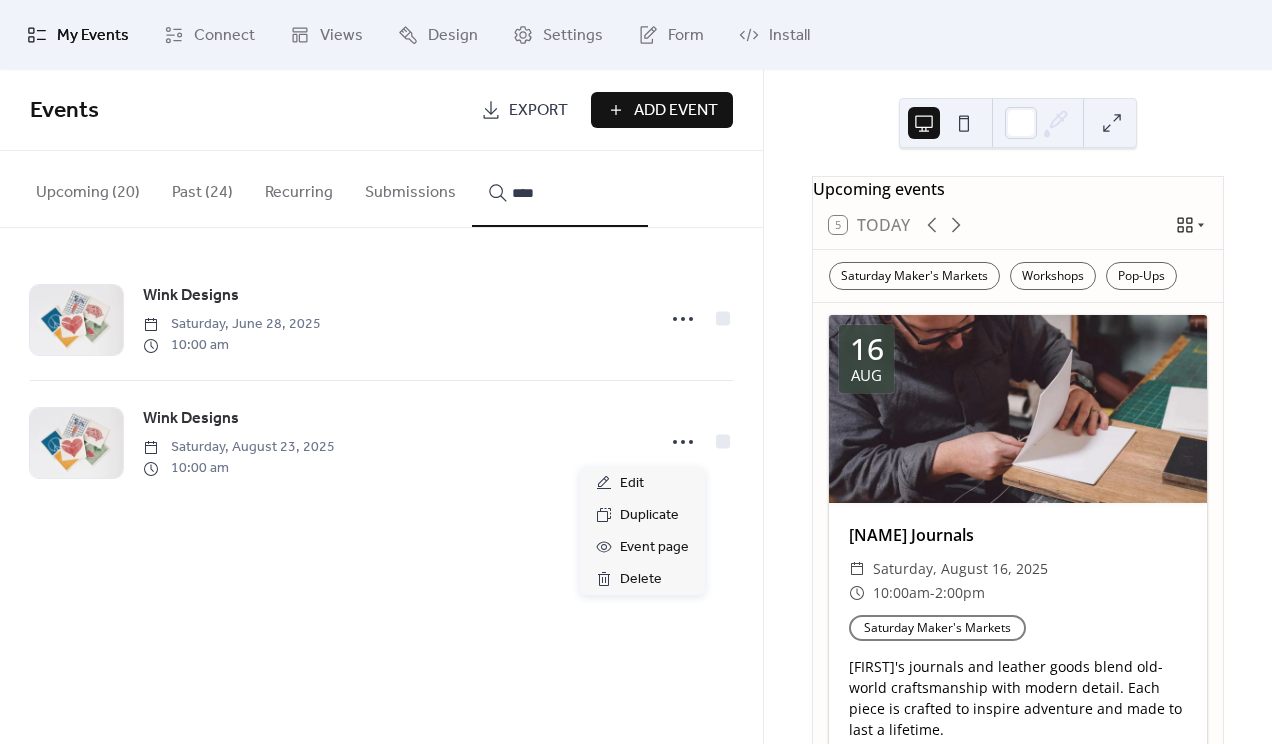 click 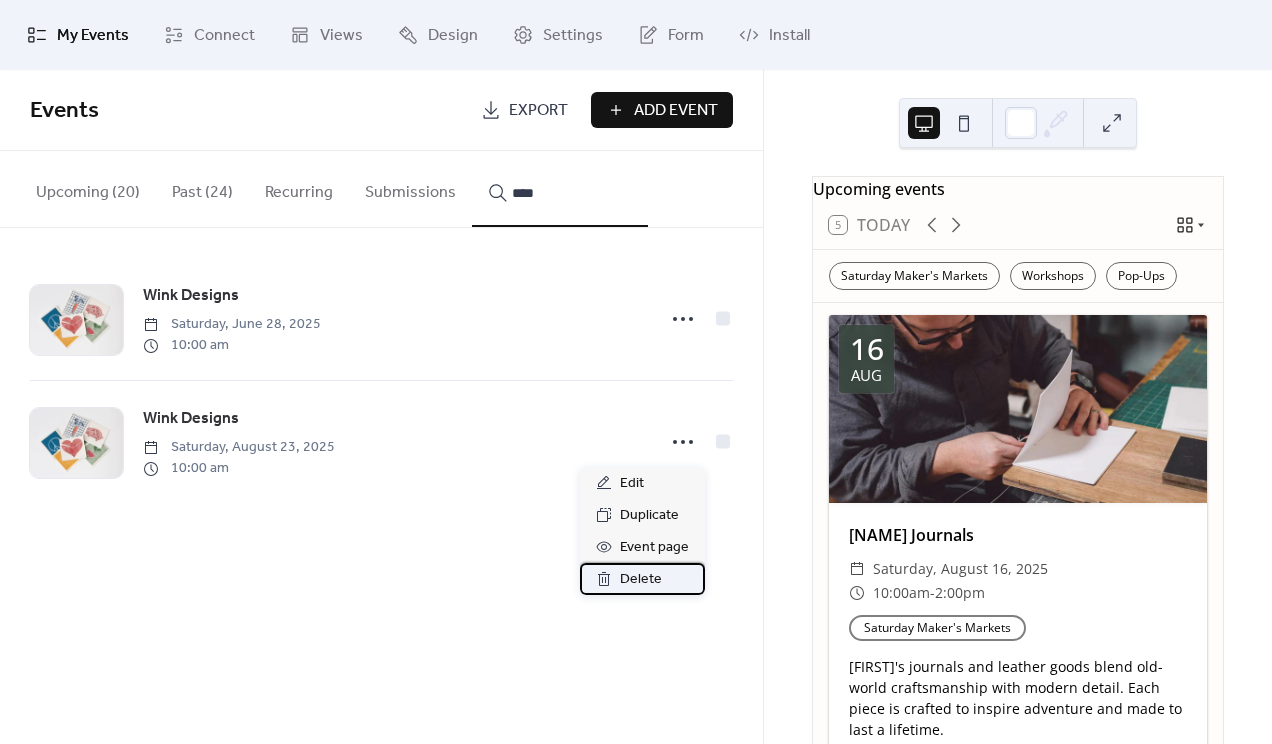 click on "Delete" at bounding box center [641, 580] 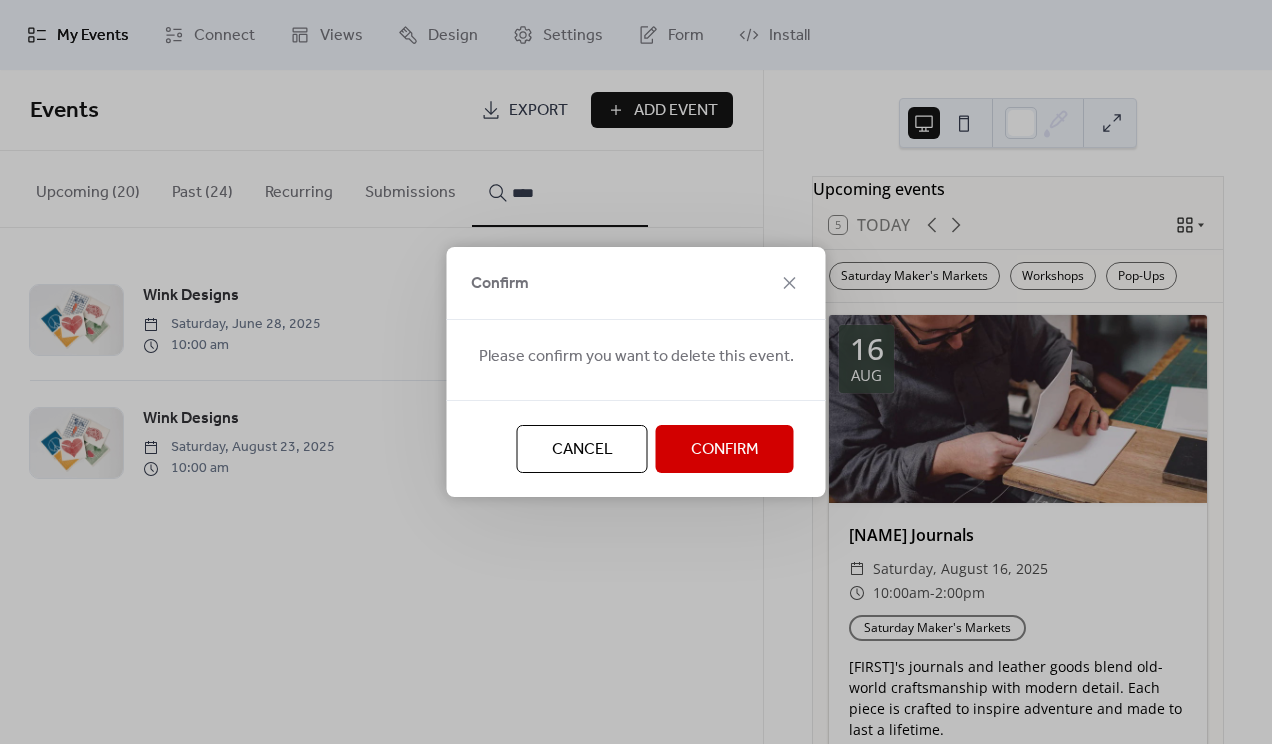 click on "Confirm" at bounding box center (725, 449) 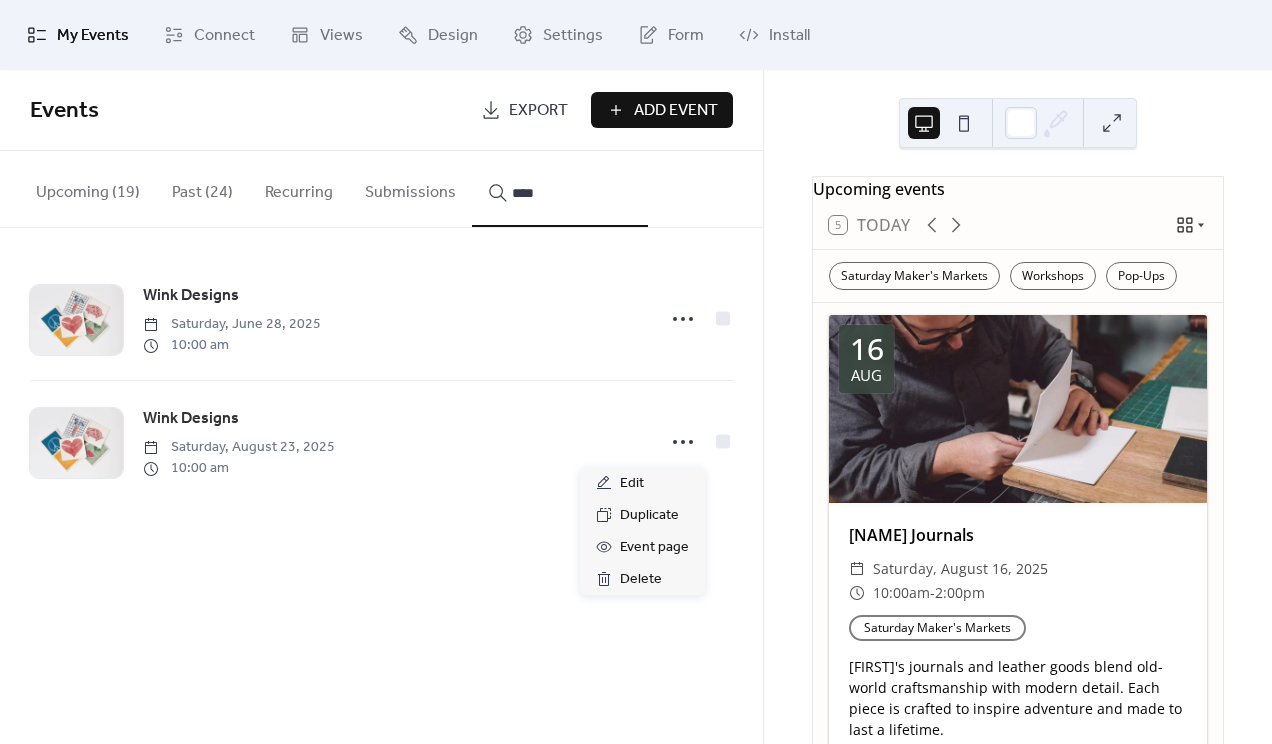 click at bounding box center [683, 442] 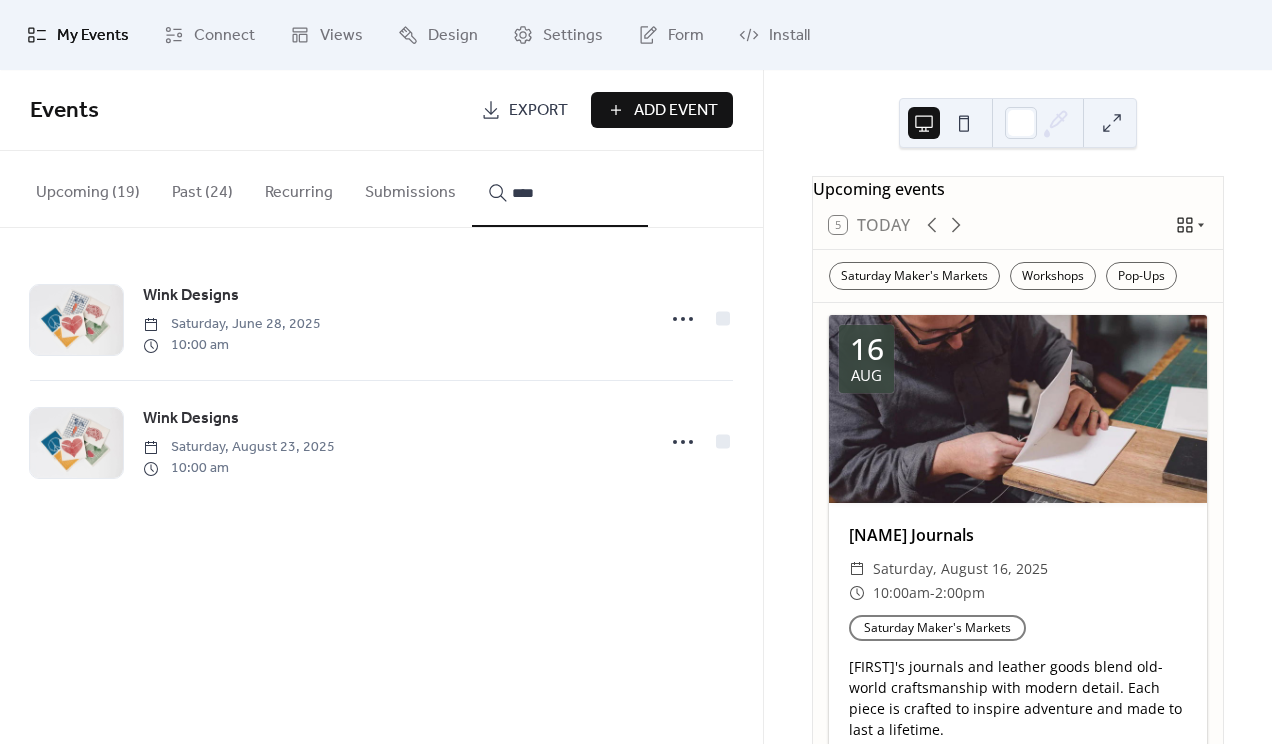 click 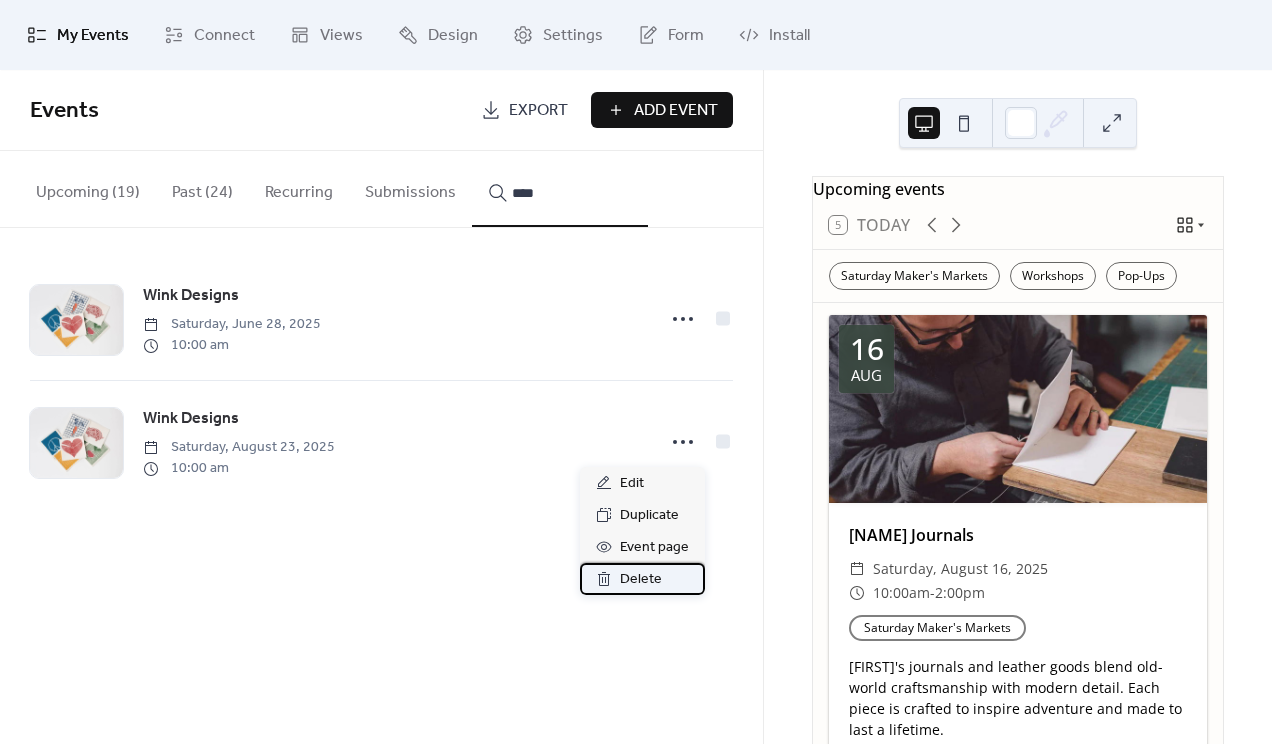 click on "Delete" at bounding box center [641, 580] 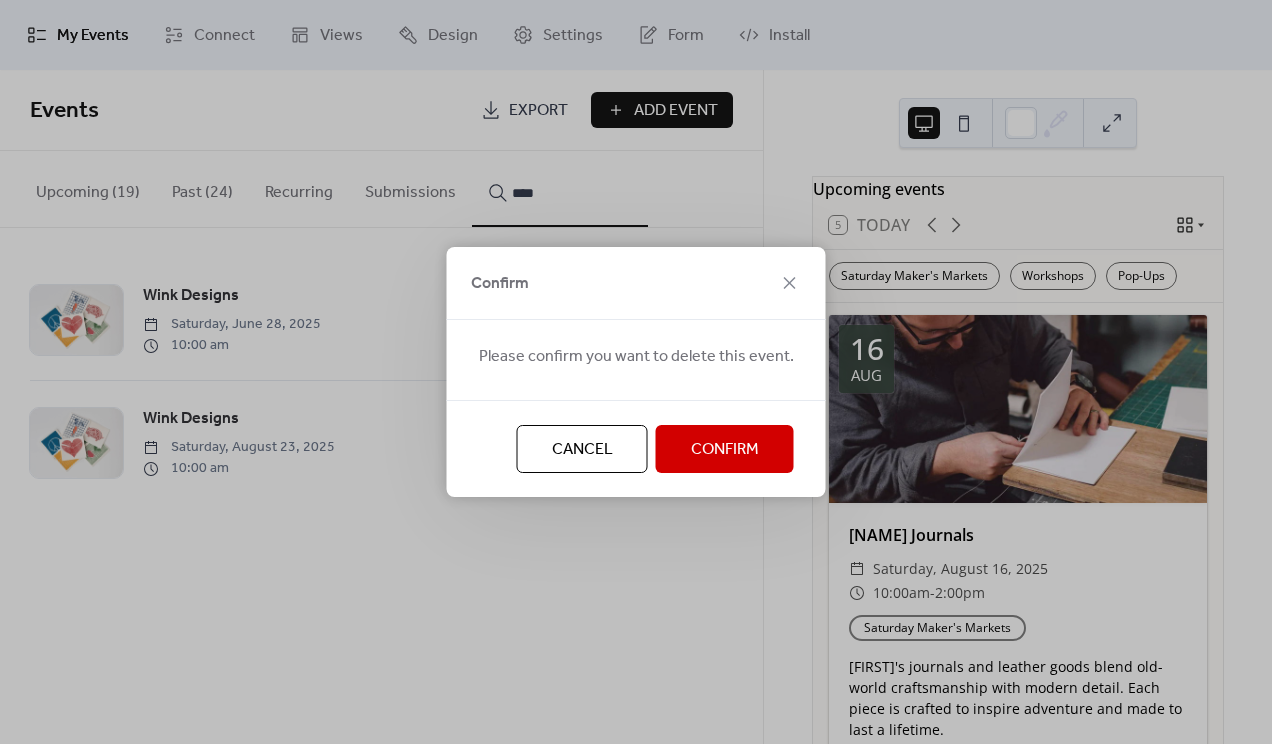 click on "Confirm" at bounding box center (725, 450) 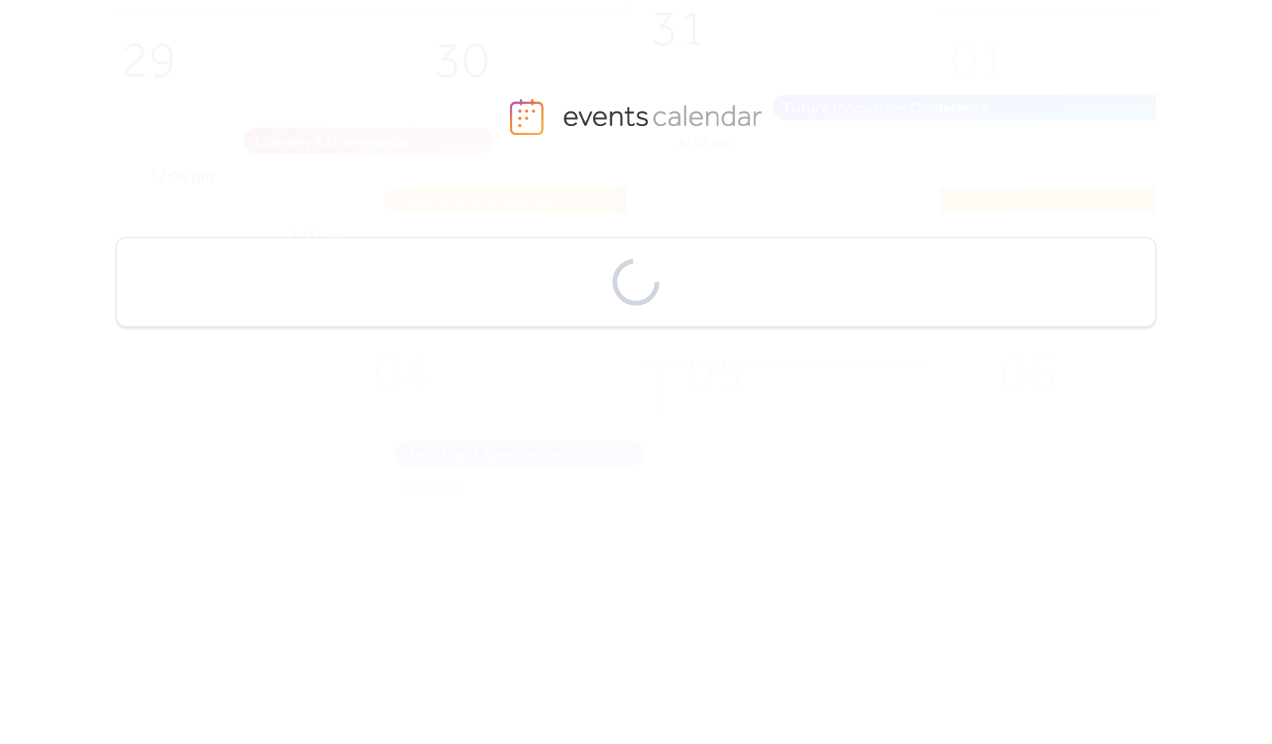 scroll, scrollTop: 0, scrollLeft: 0, axis: both 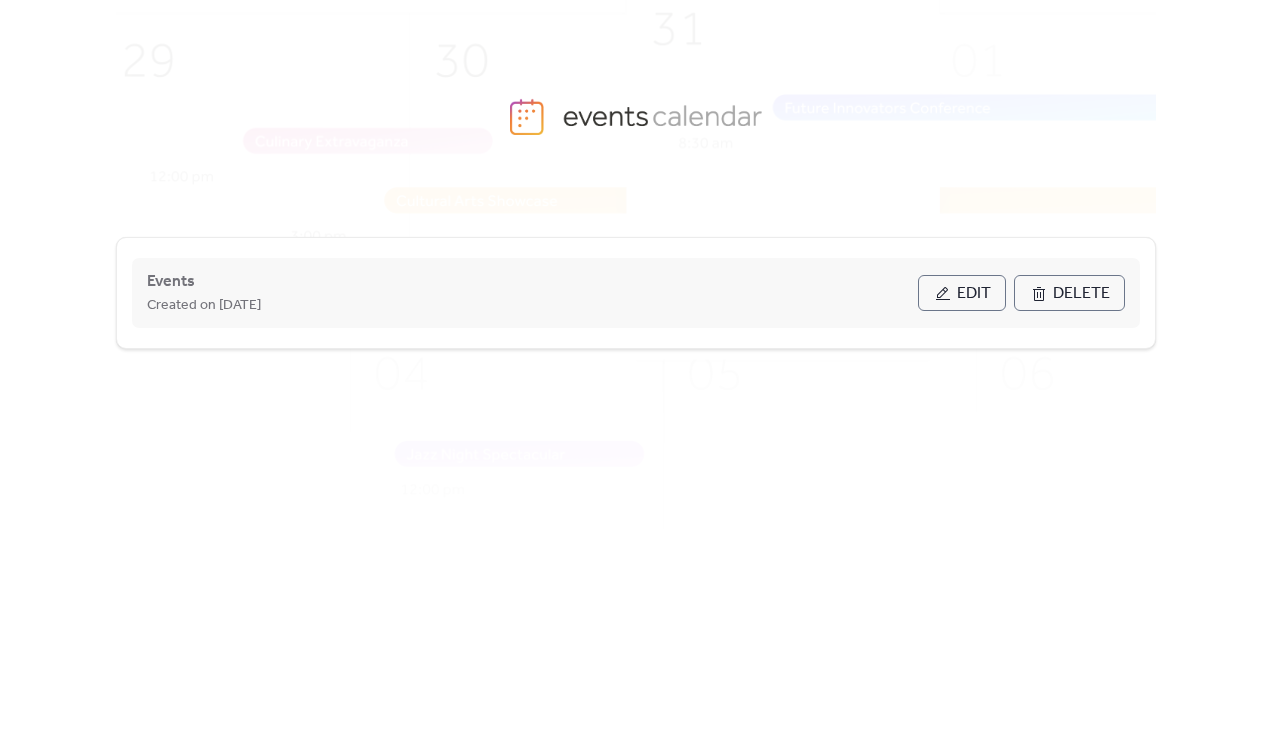 click on "Edit" at bounding box center (974, 294) 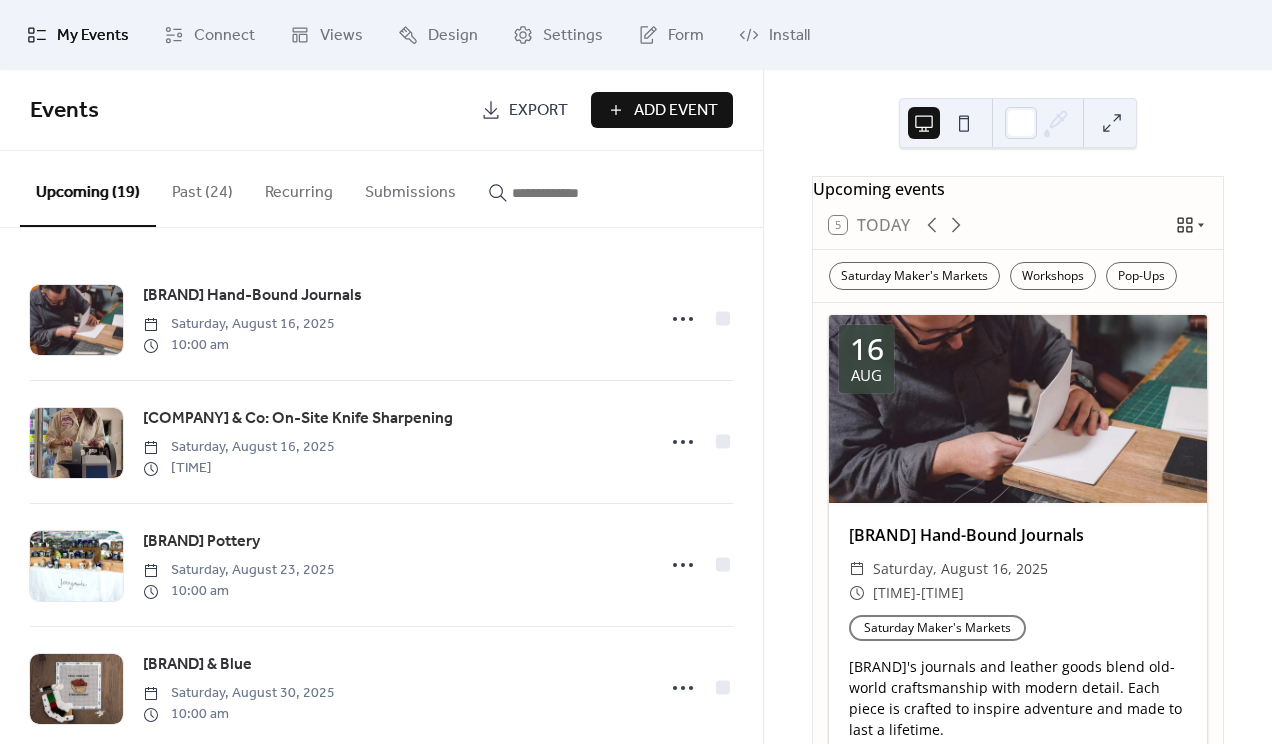 click at bounding box center (572, 193) 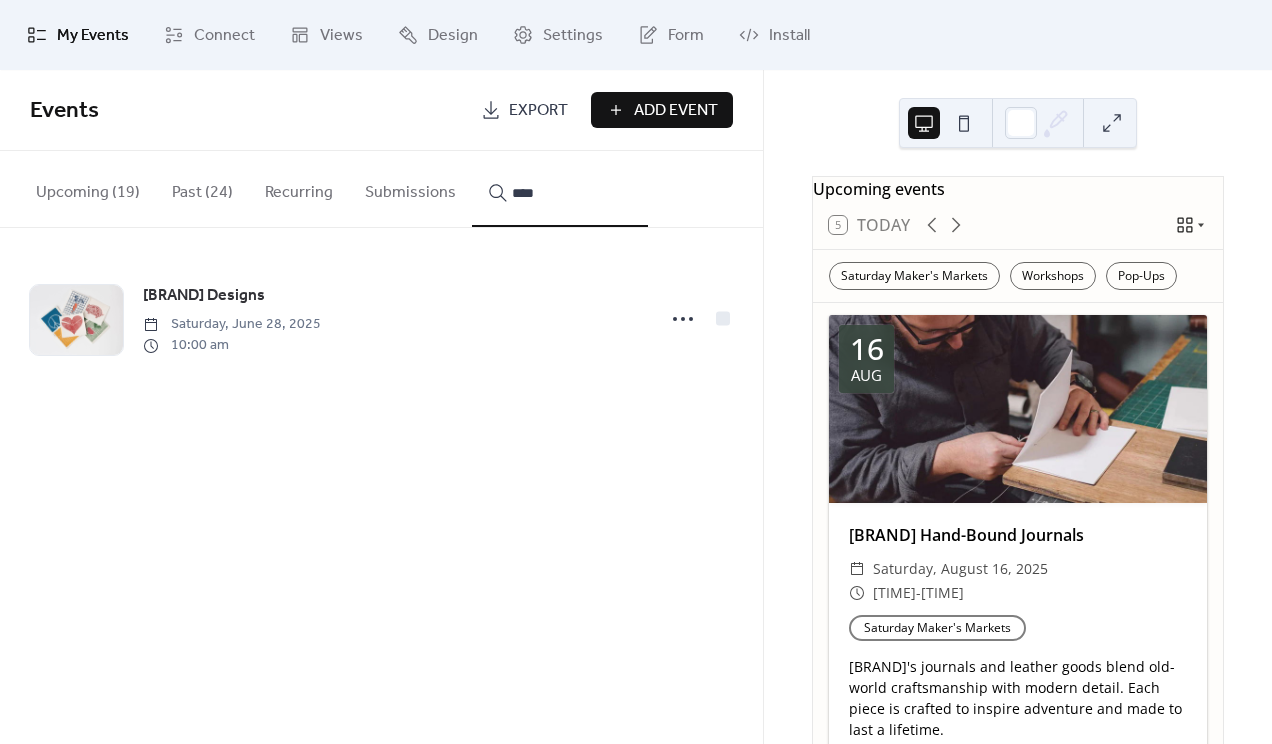 type on "****" 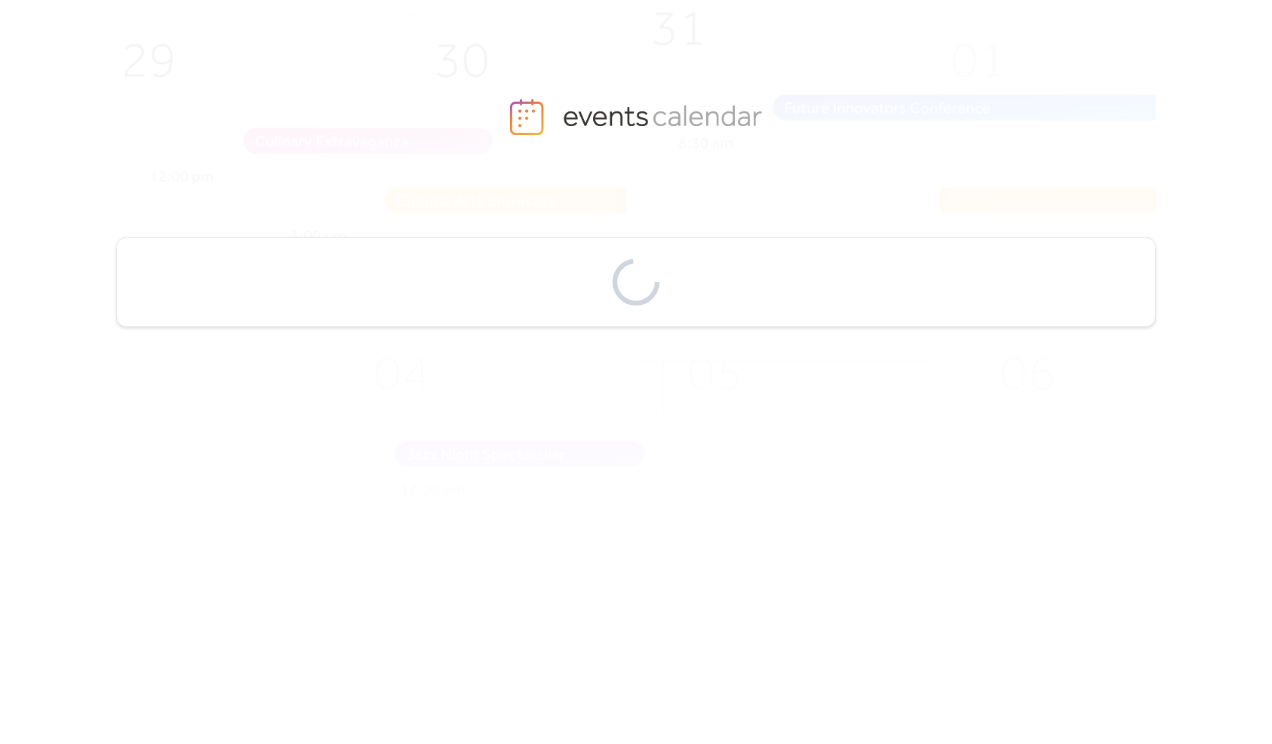 scroll, scrollTop: 0, scrollLeft: 0, axis: both 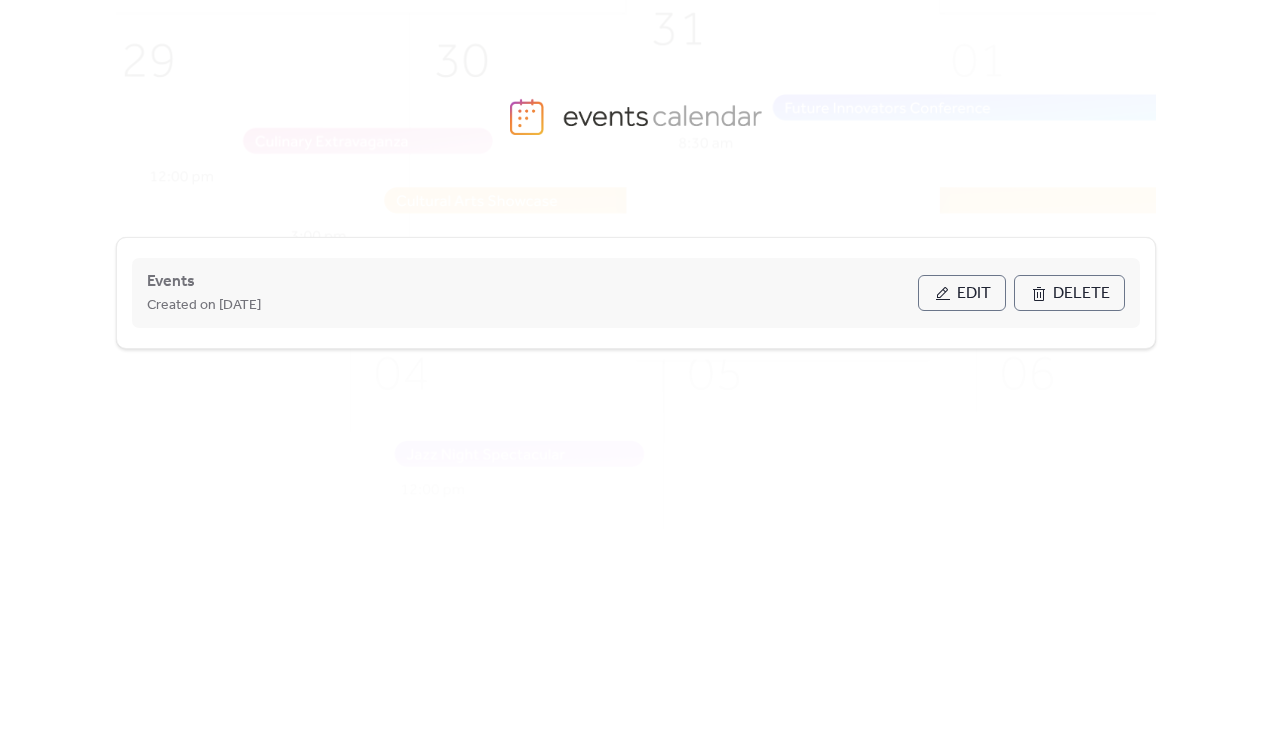 click on "Edit" at bounding box center [962, 293] 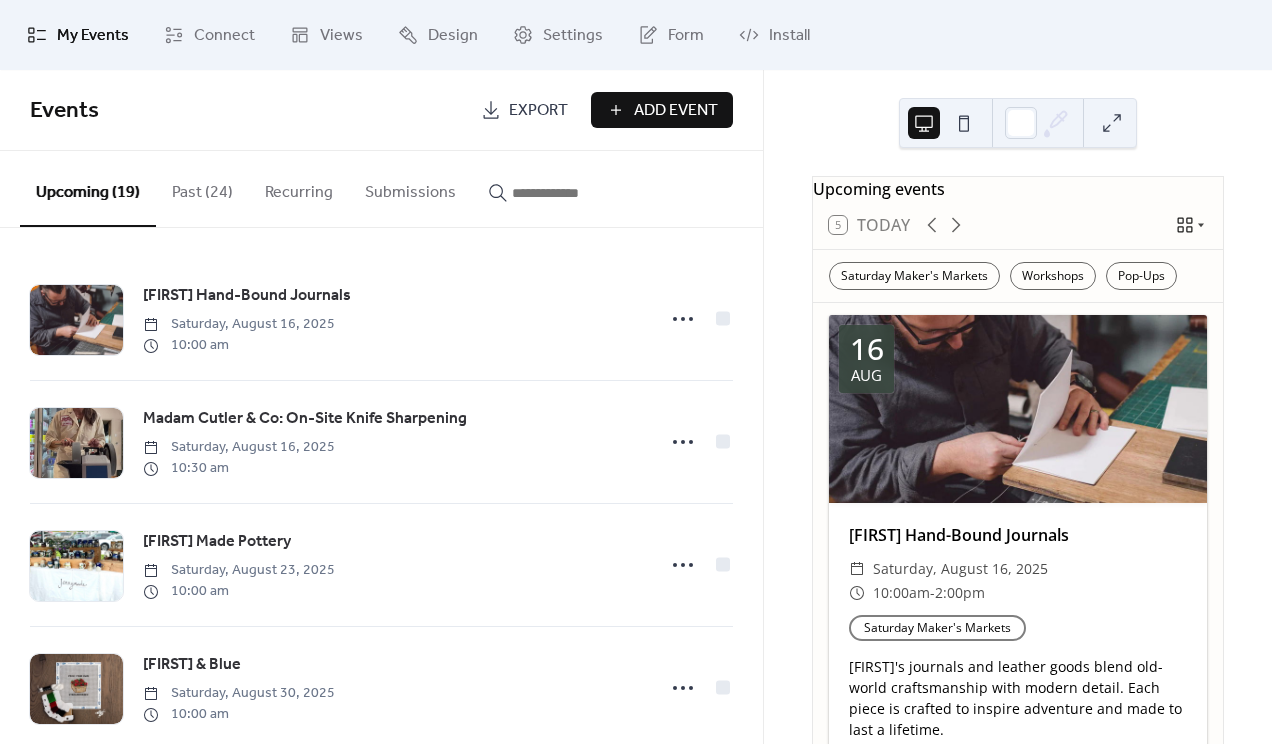 click at bounding box center (572, 193) 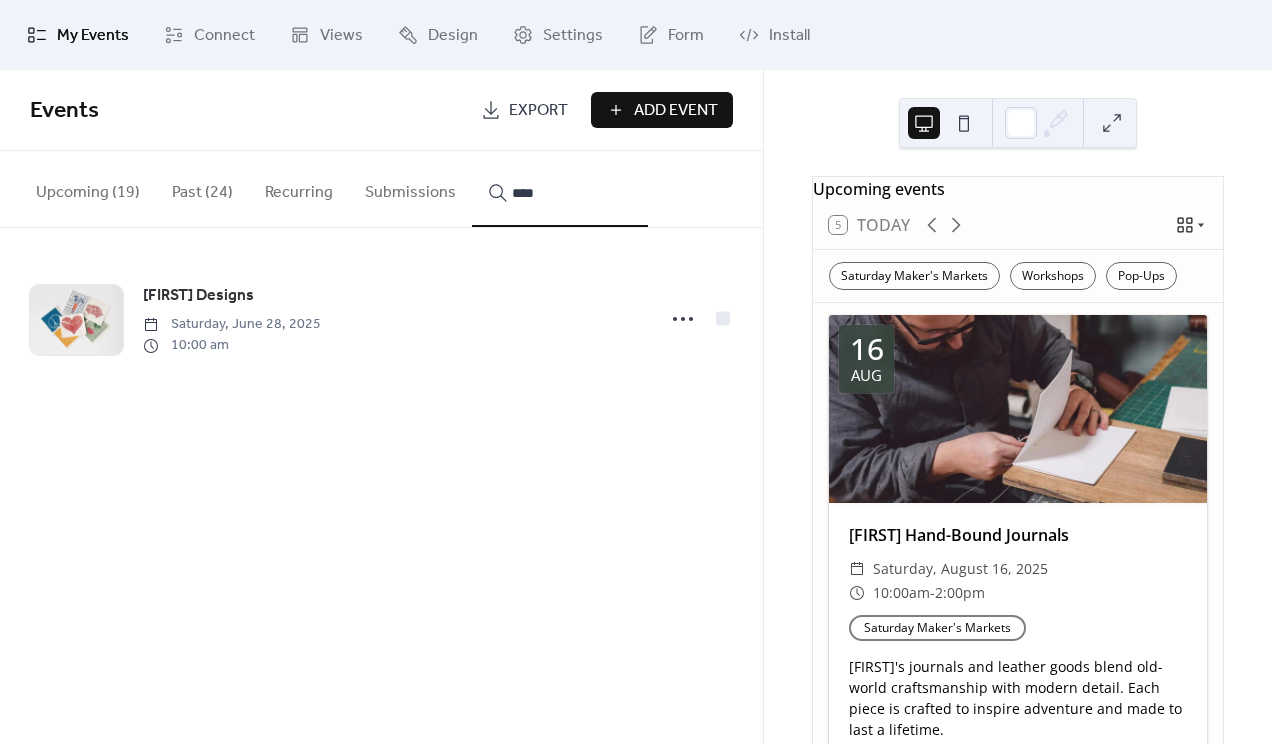 type on "****" 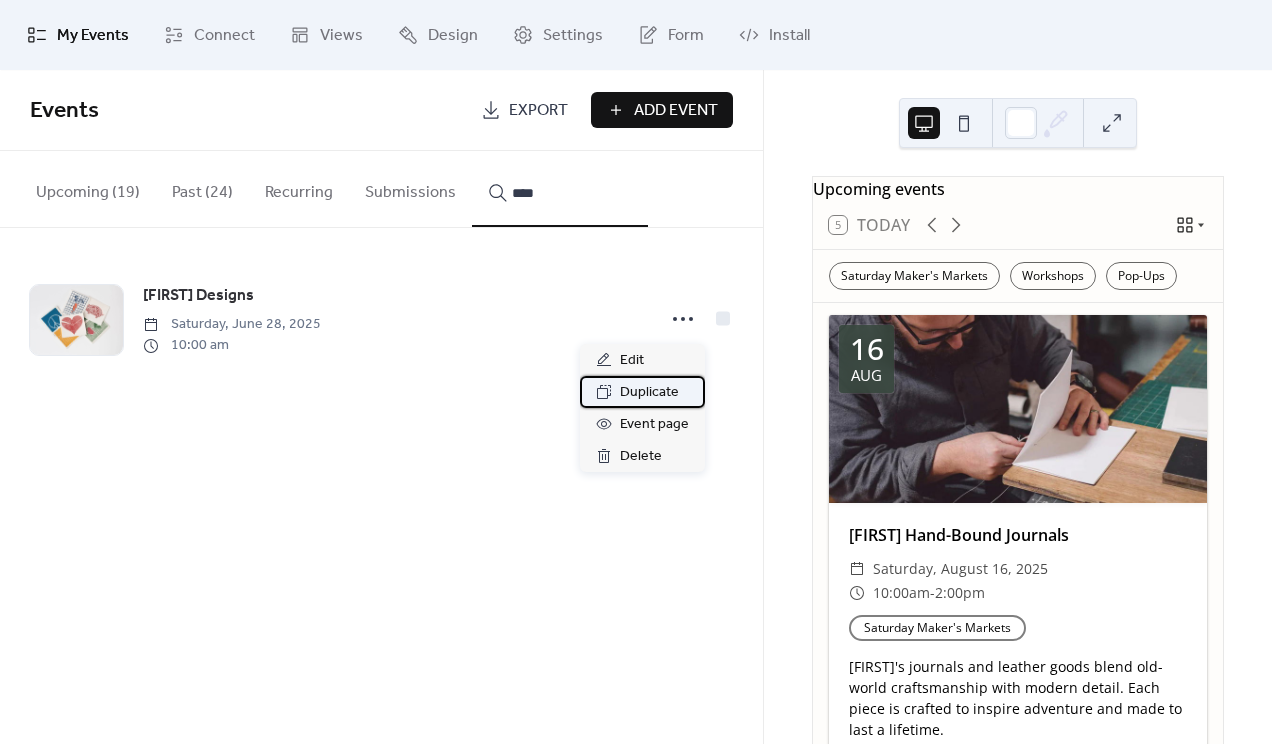 click on "Duplicate" at bounding box center [649, 393] 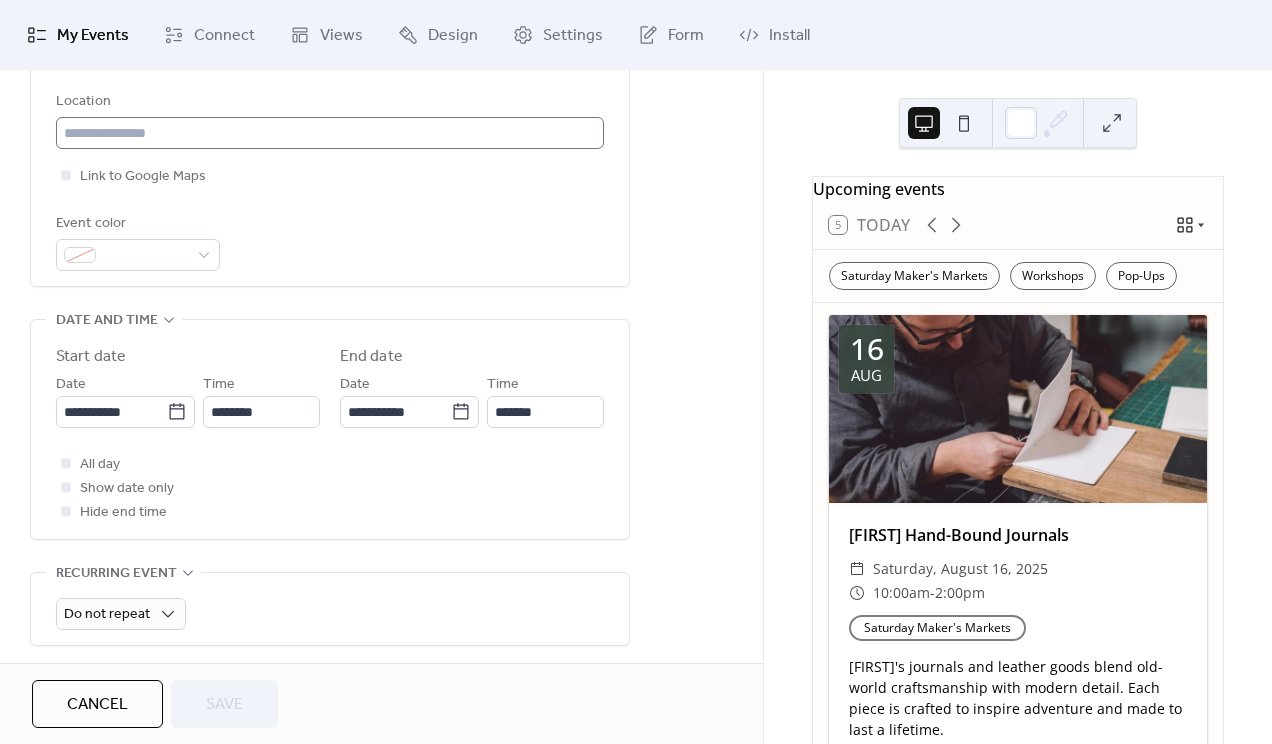 scroll, scrollTop: 743, scrollLeft: 0, axis: vertical 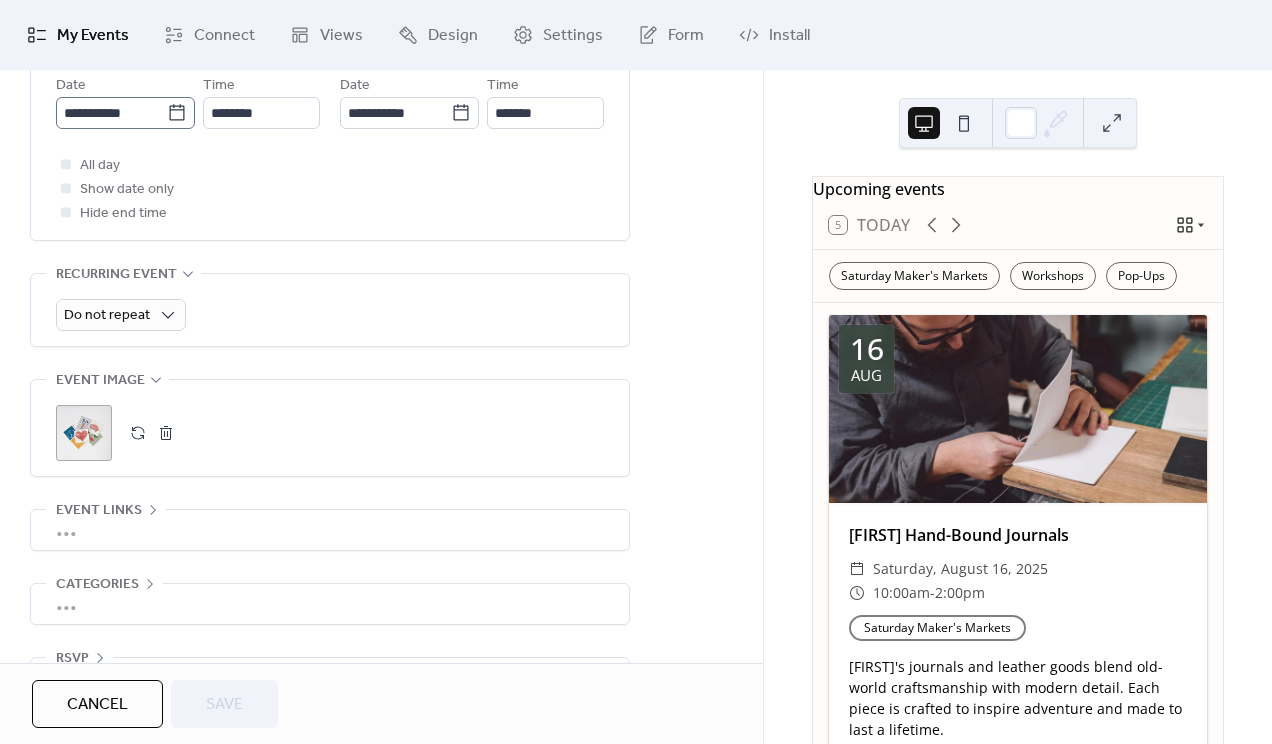 click 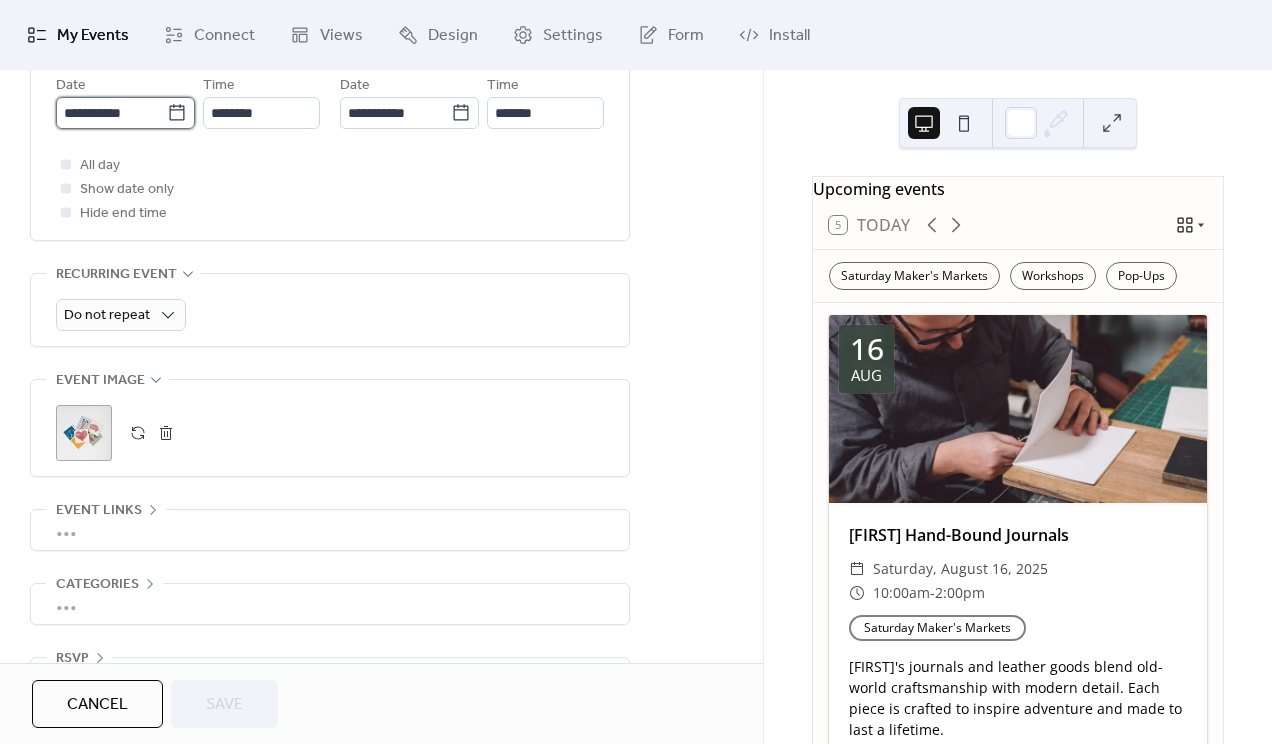 click on "**********" at bounding box center (111, 113) 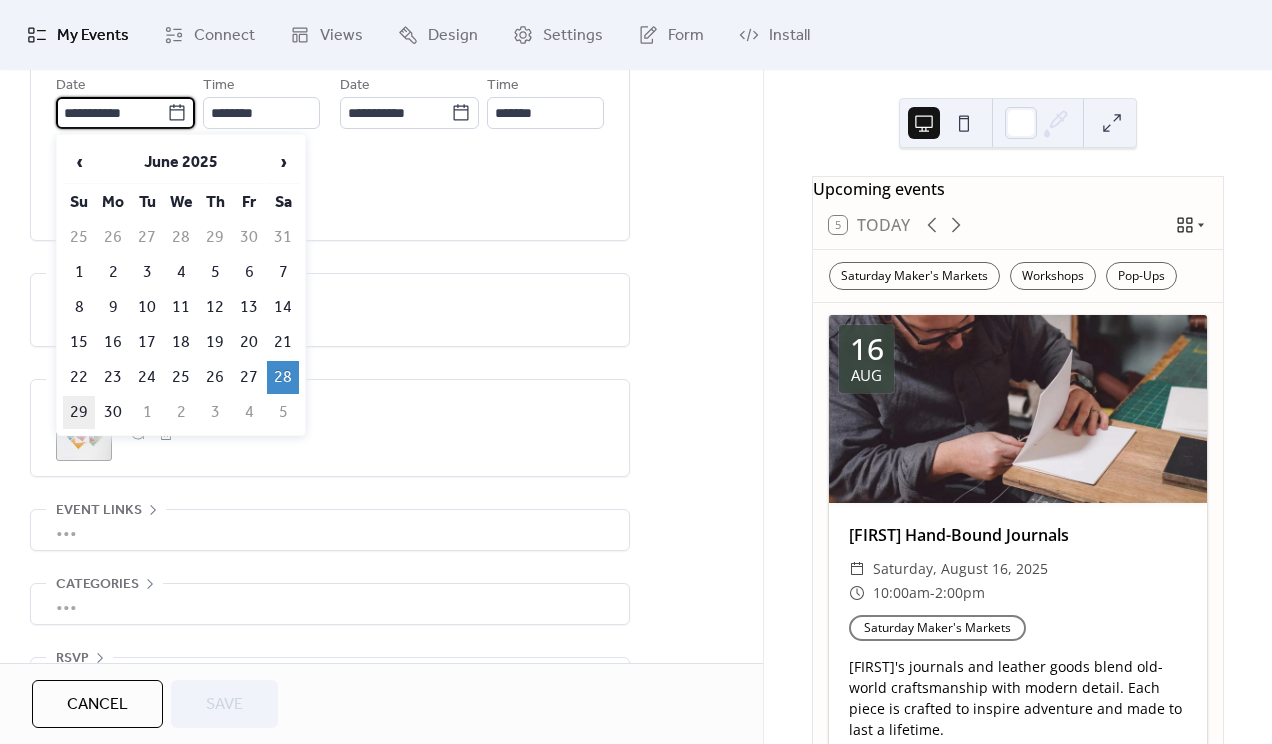 click on "29" at bounding box center (79, 412) 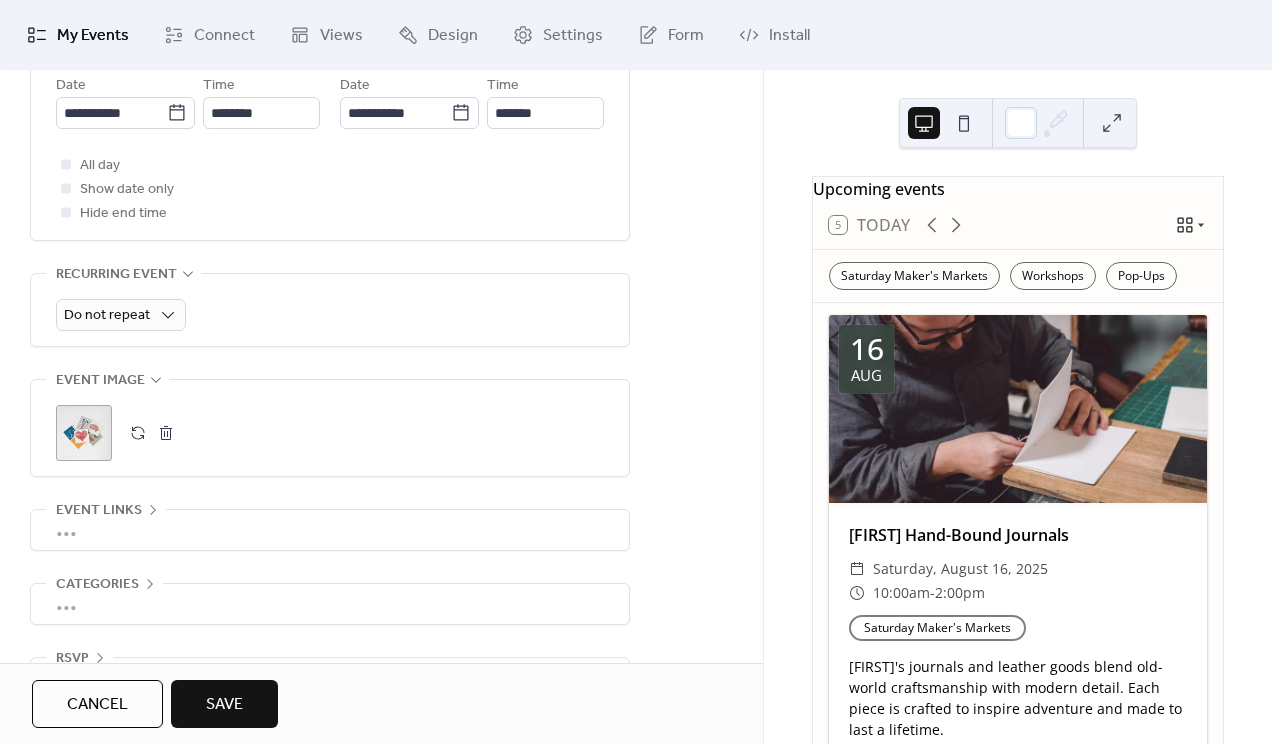 click on "Save" at bounding box center (224, 705) 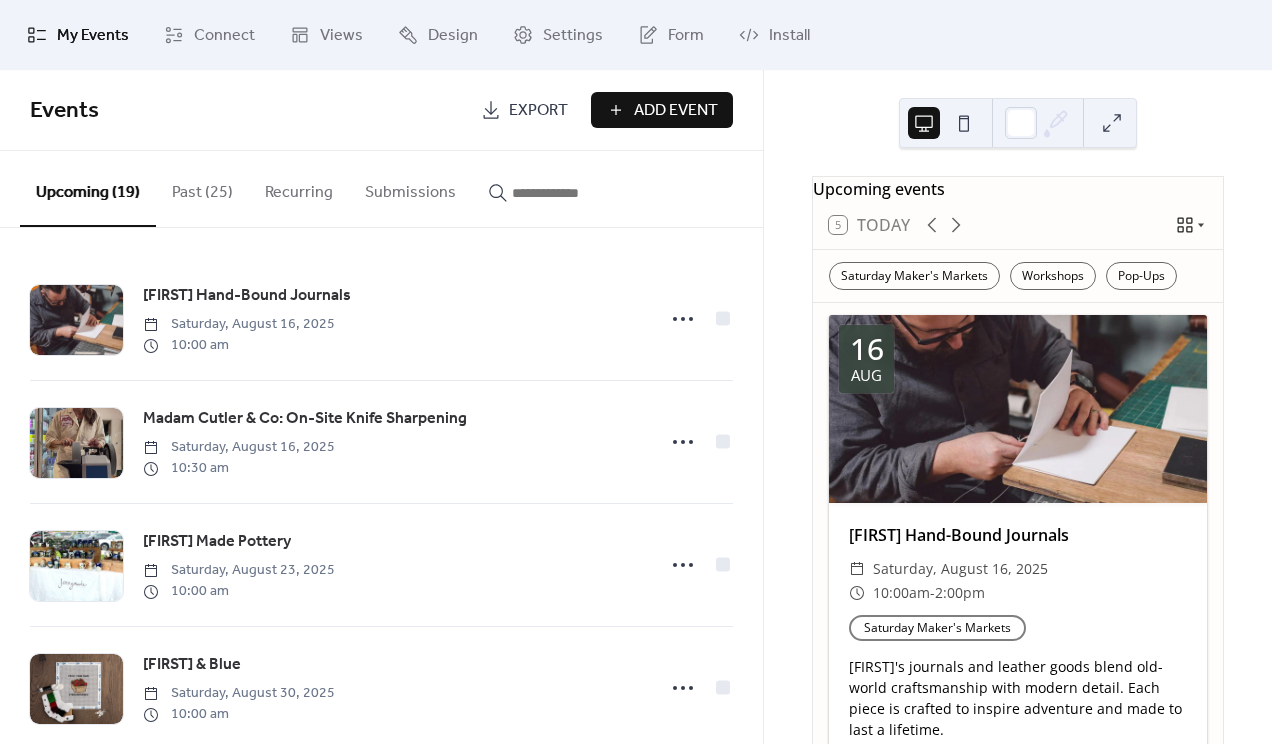 click at bounding box center [572, 193] 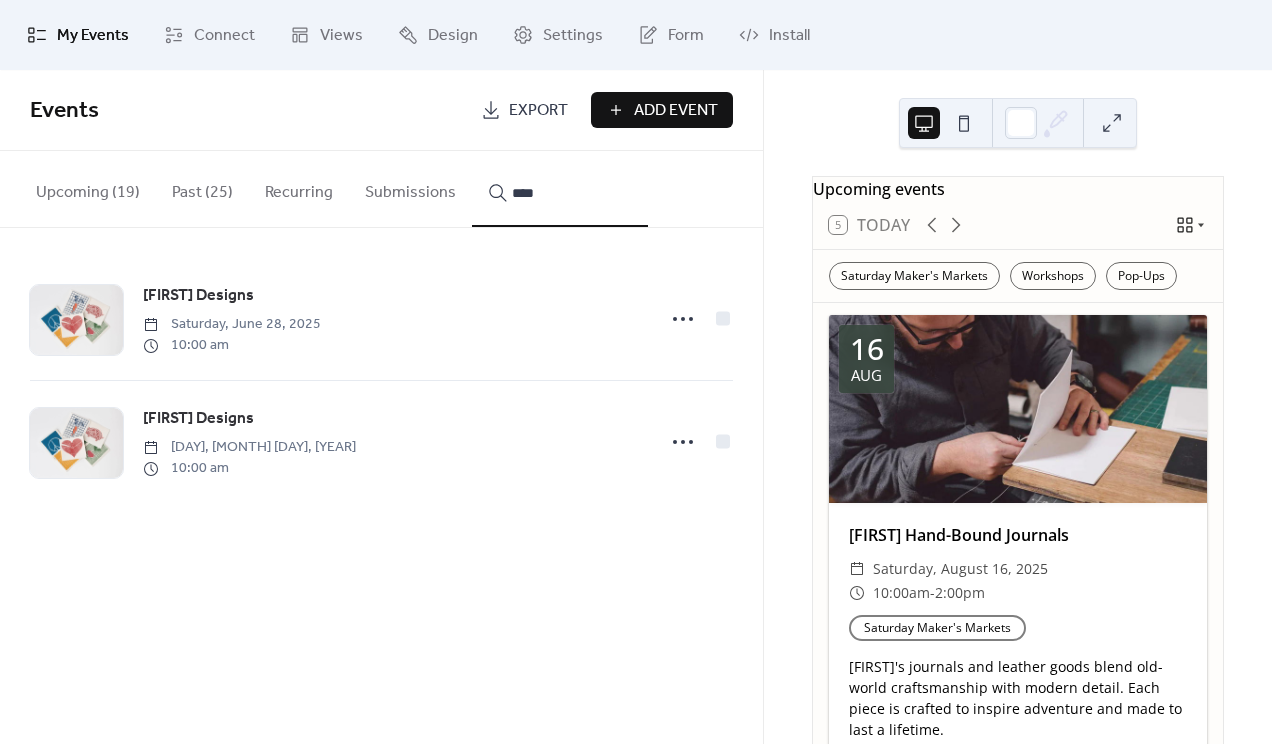 type on "****" 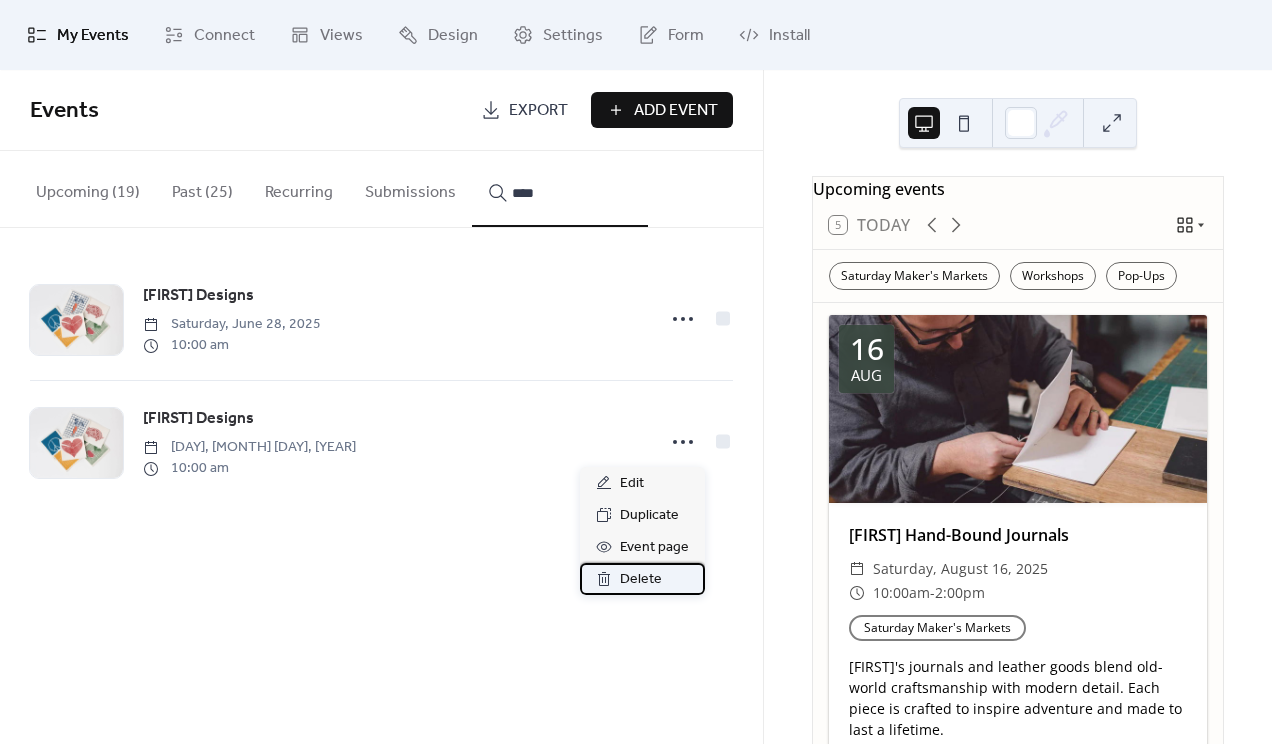 click on "Delete" at bounding box center (641, 580) 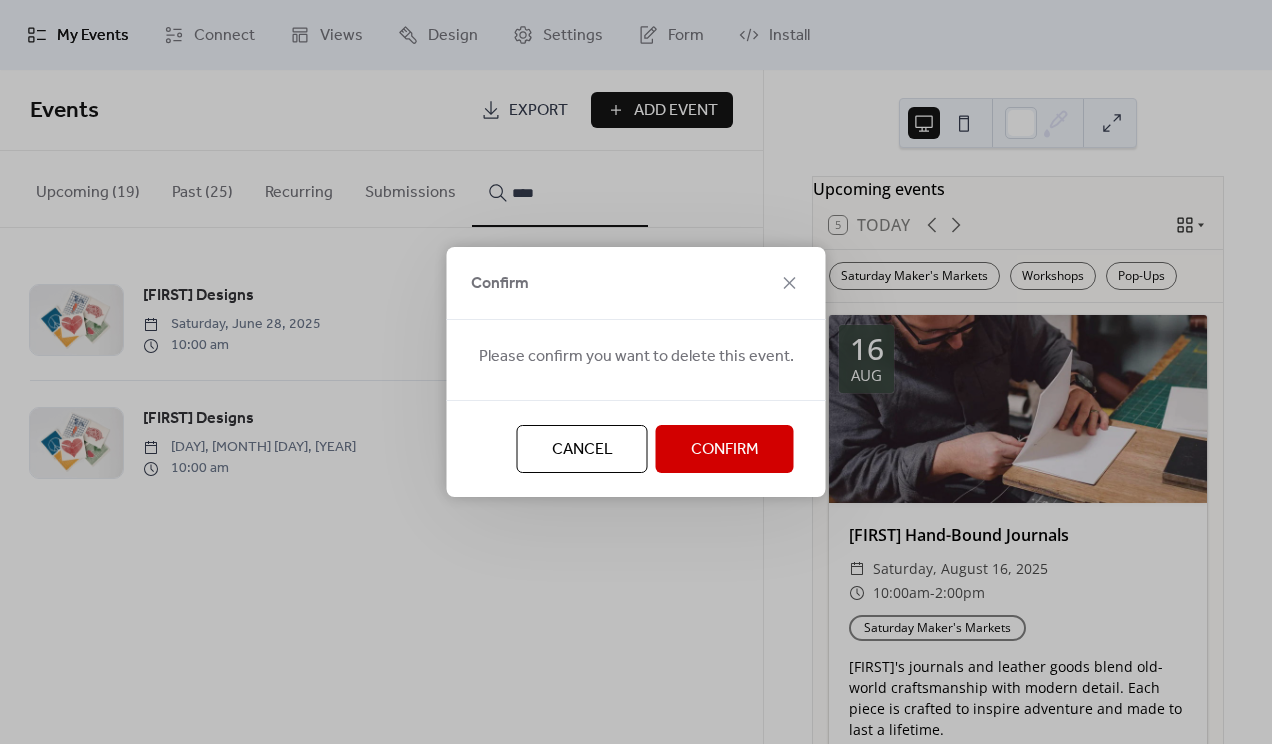 click on "Confirm" at bounding box center (725, 449) 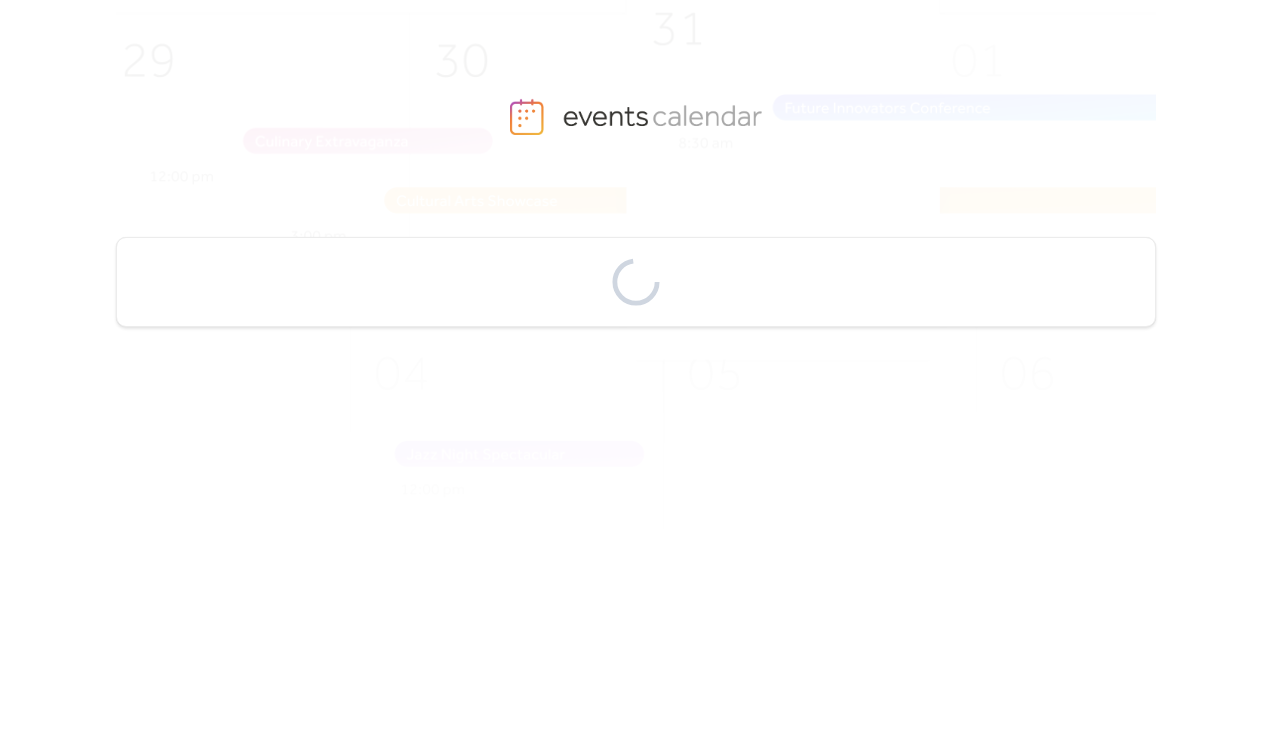 scroll, scrollTop: 0, scrollLeft: 0, axis: both 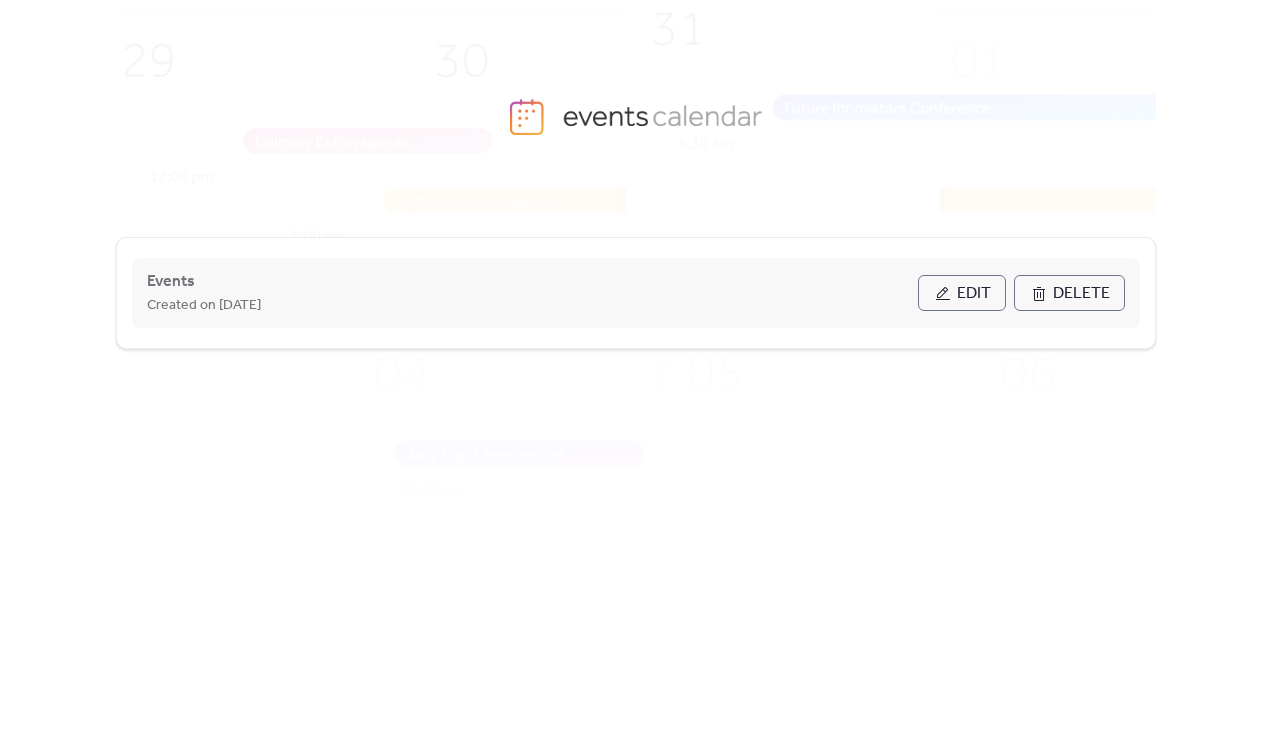 click on "Edit" at bounding box center [962, 293] 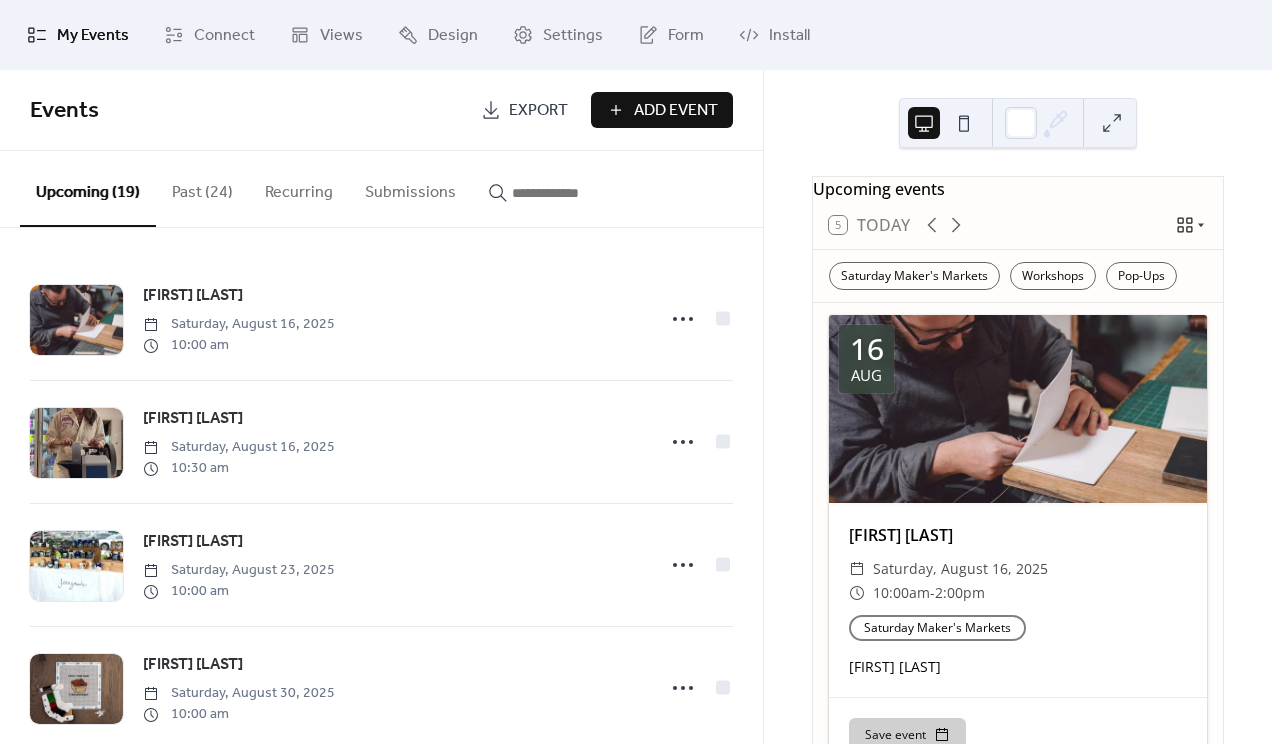click at bounding box center (560, 188) 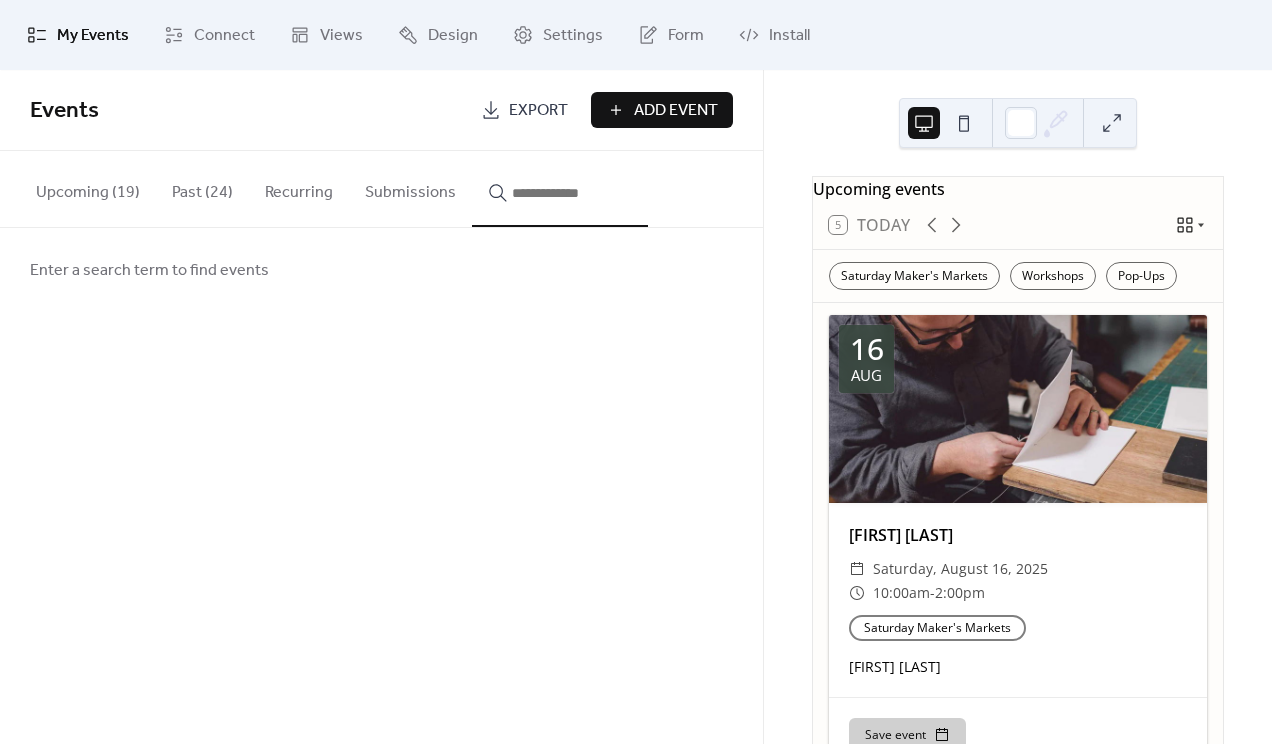 click at bounding box center [572, 193] 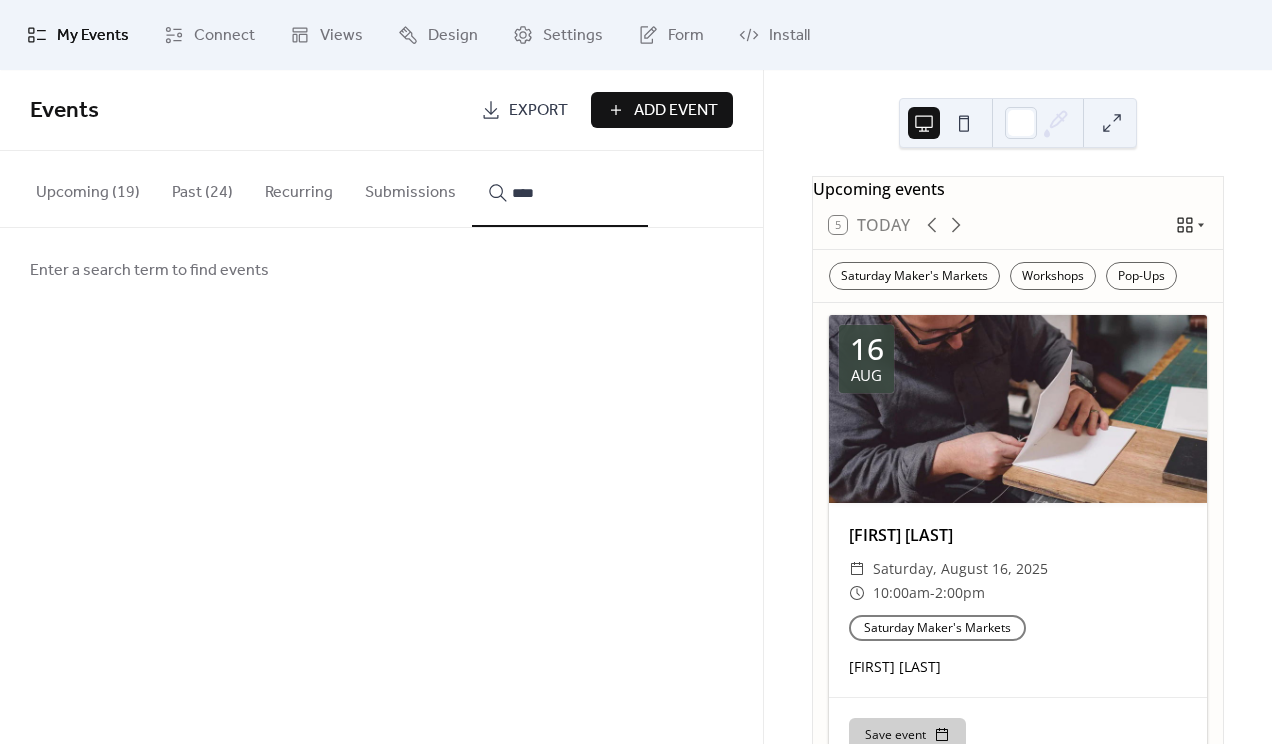 type on "****" 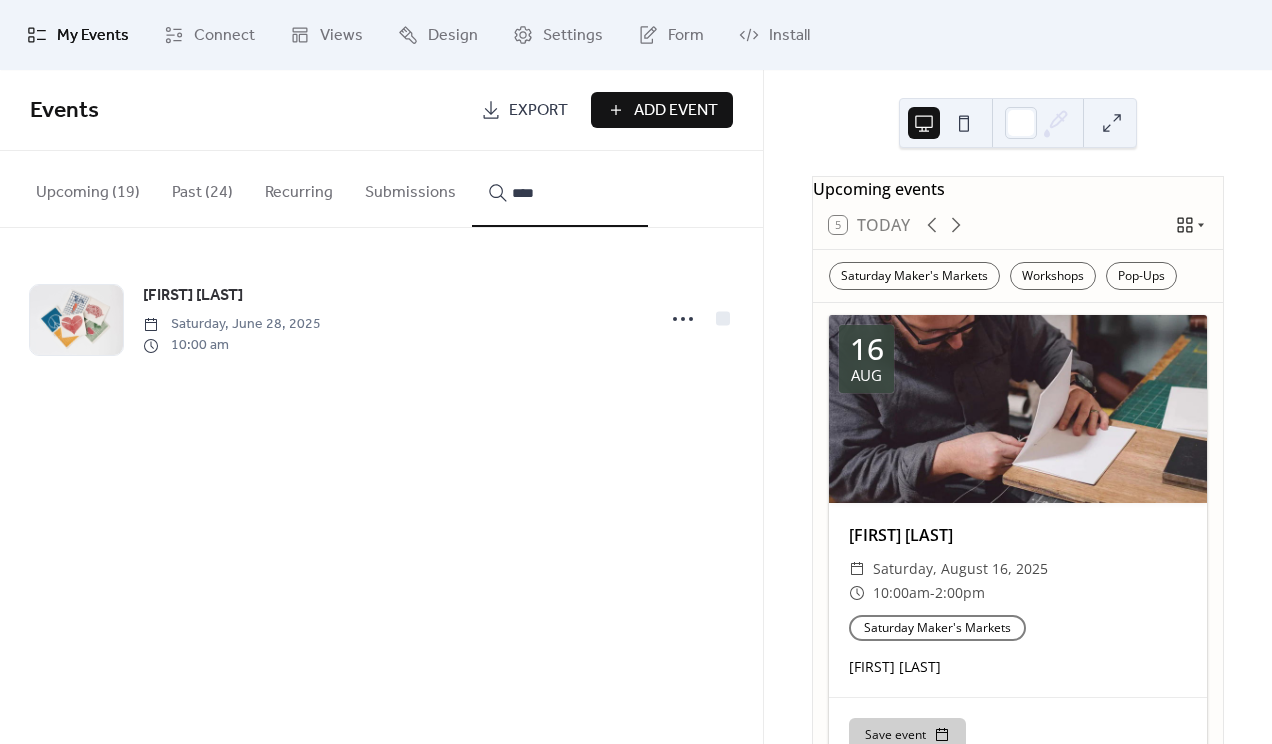 click on "****" at bounding box center (572, 193) 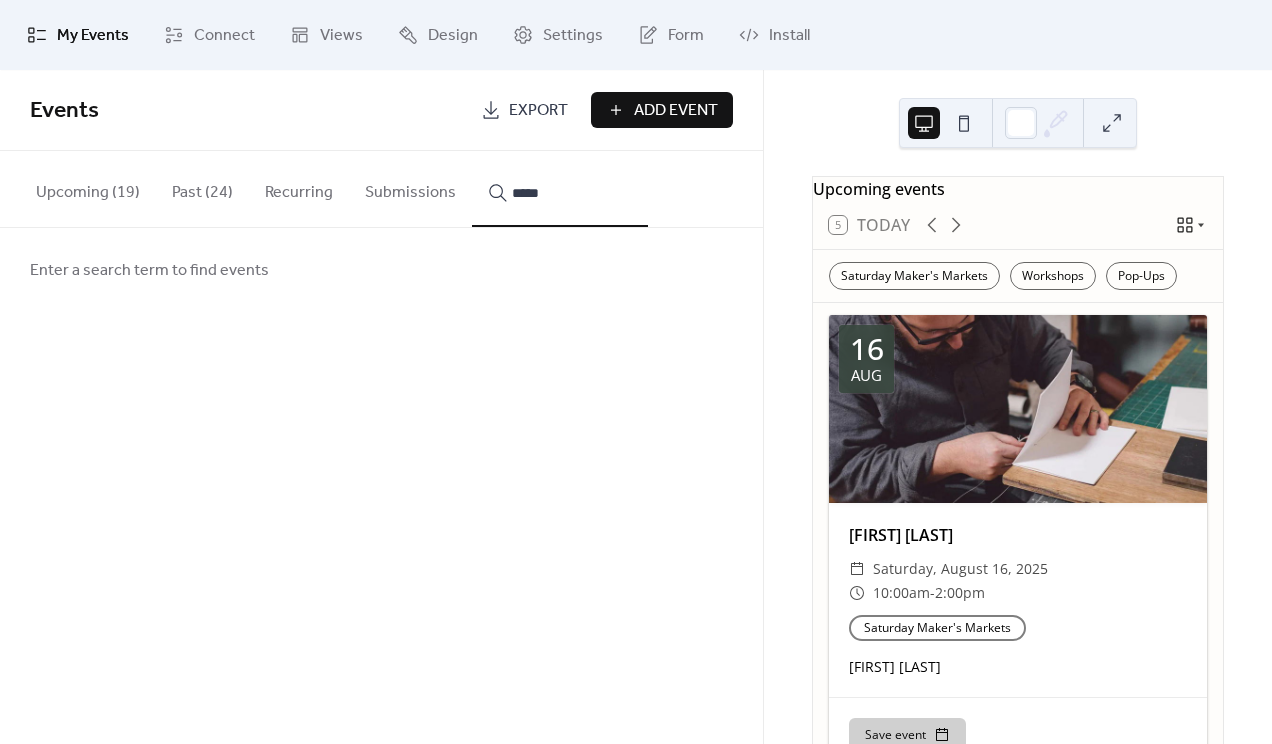 type on "*****" 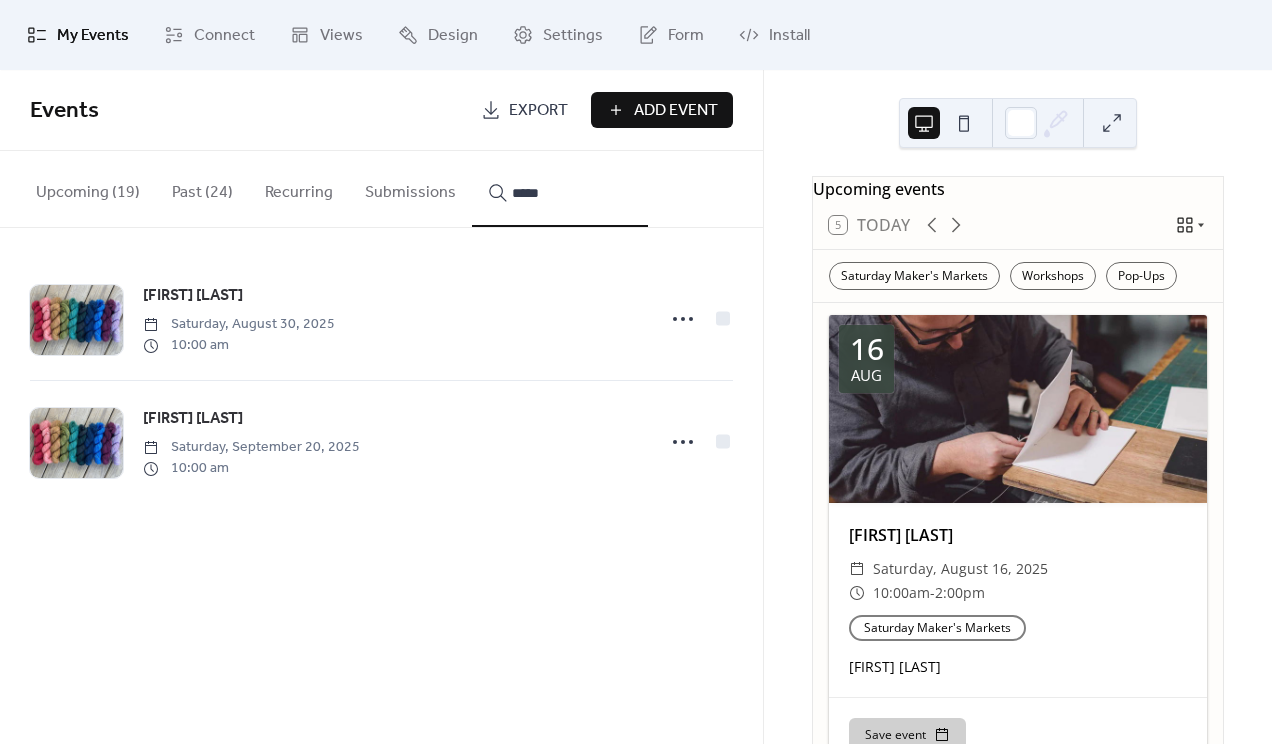 click 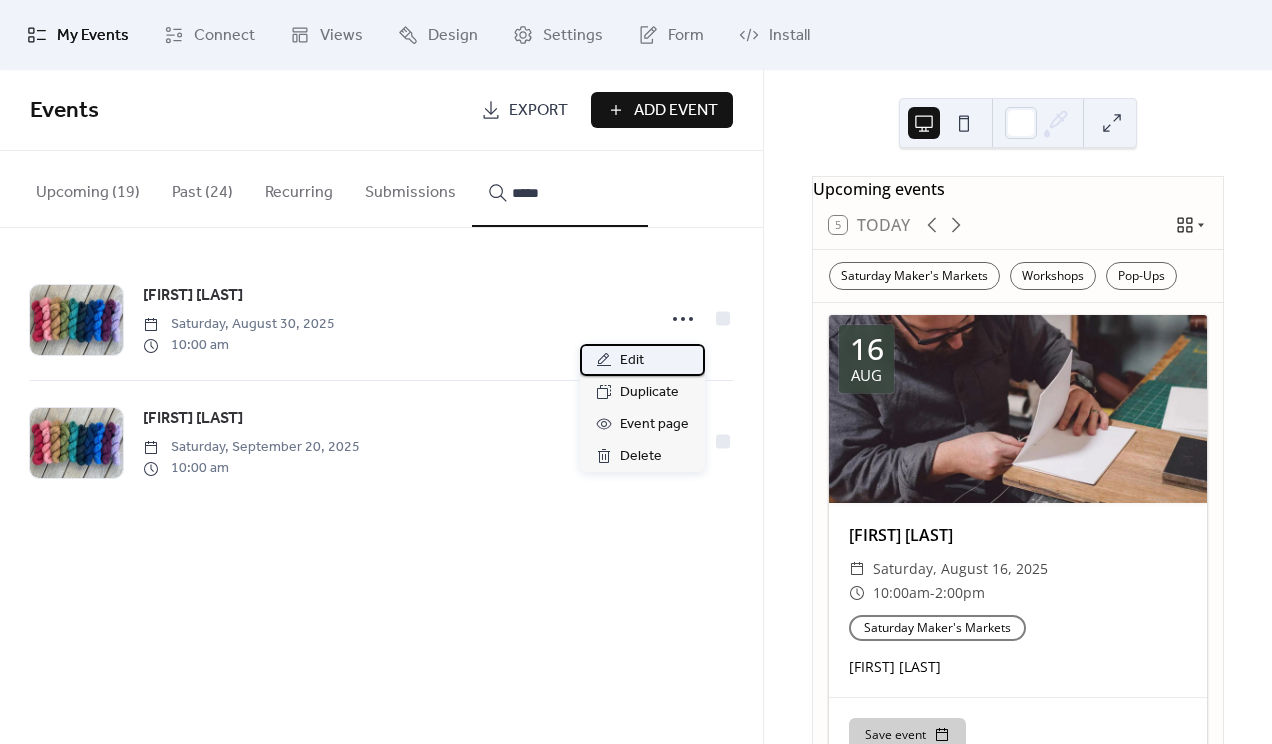 click on "Edit" at bounding box center (642, 360) 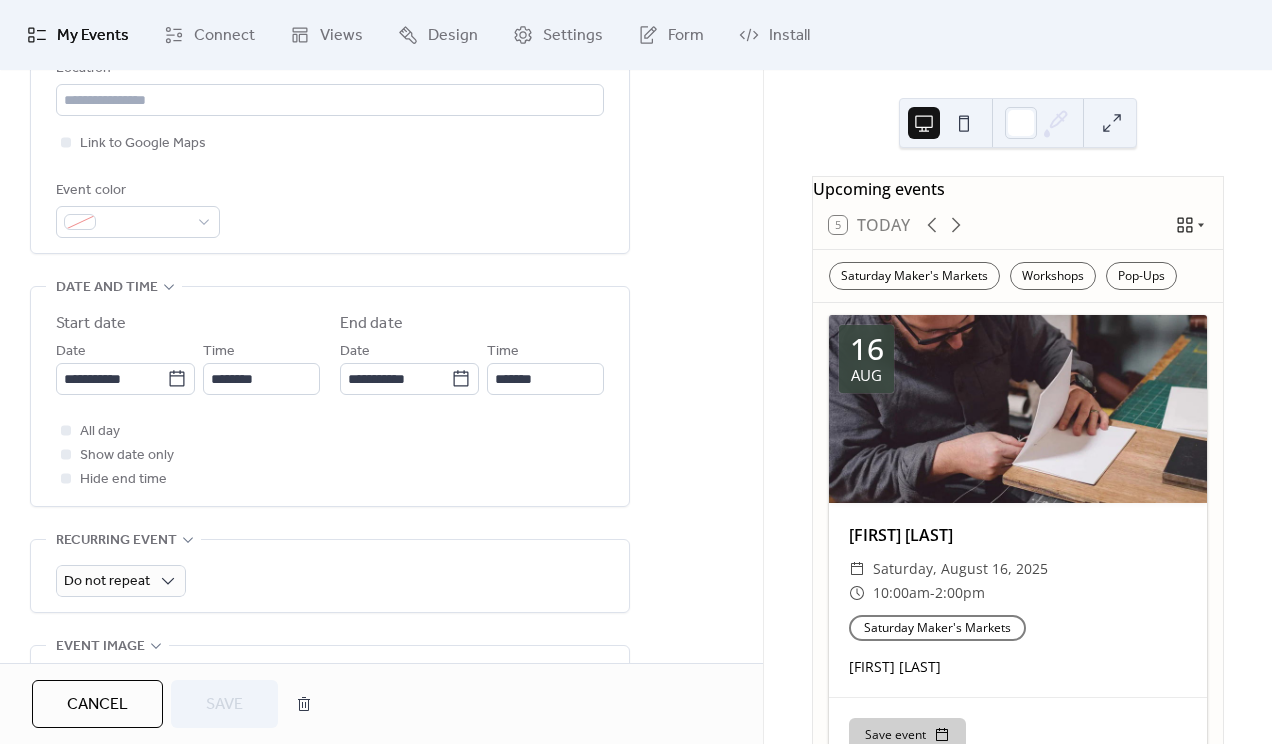scroll, scrollTop: 644, scrollLeft: 0, axis: vertical 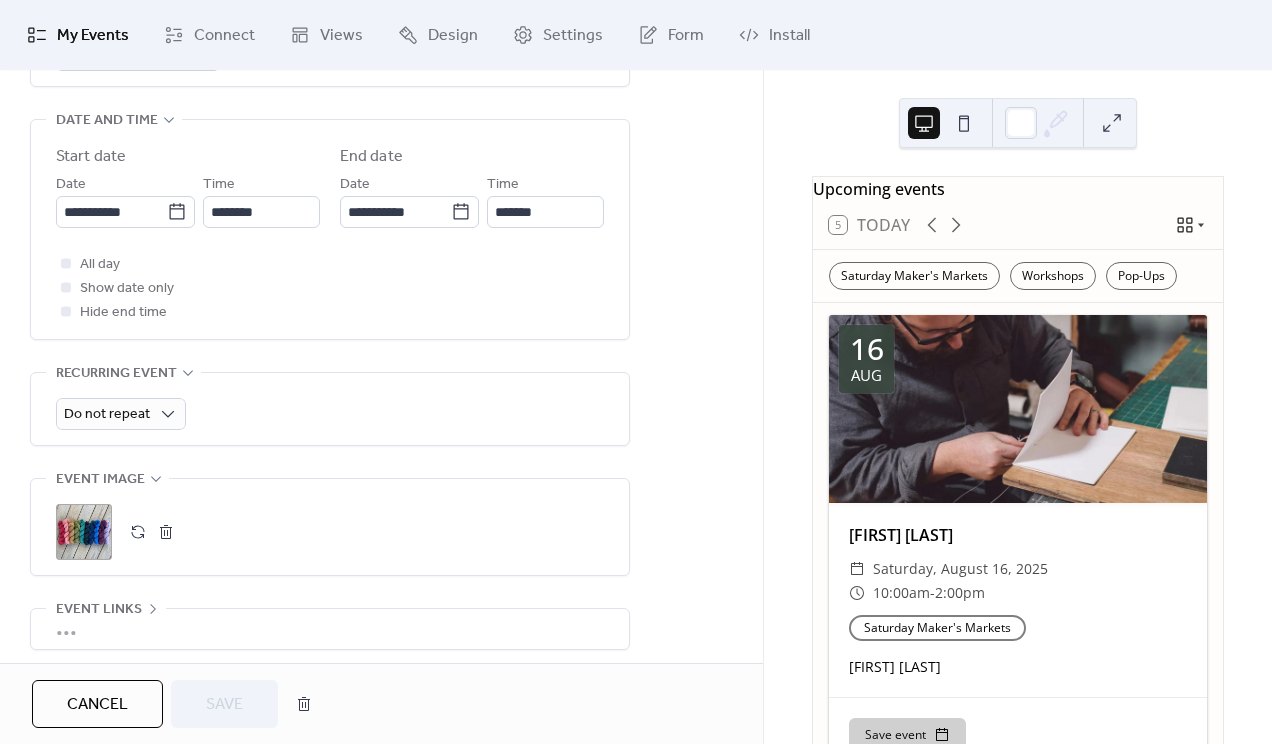 click at bounding box center [138, 532] 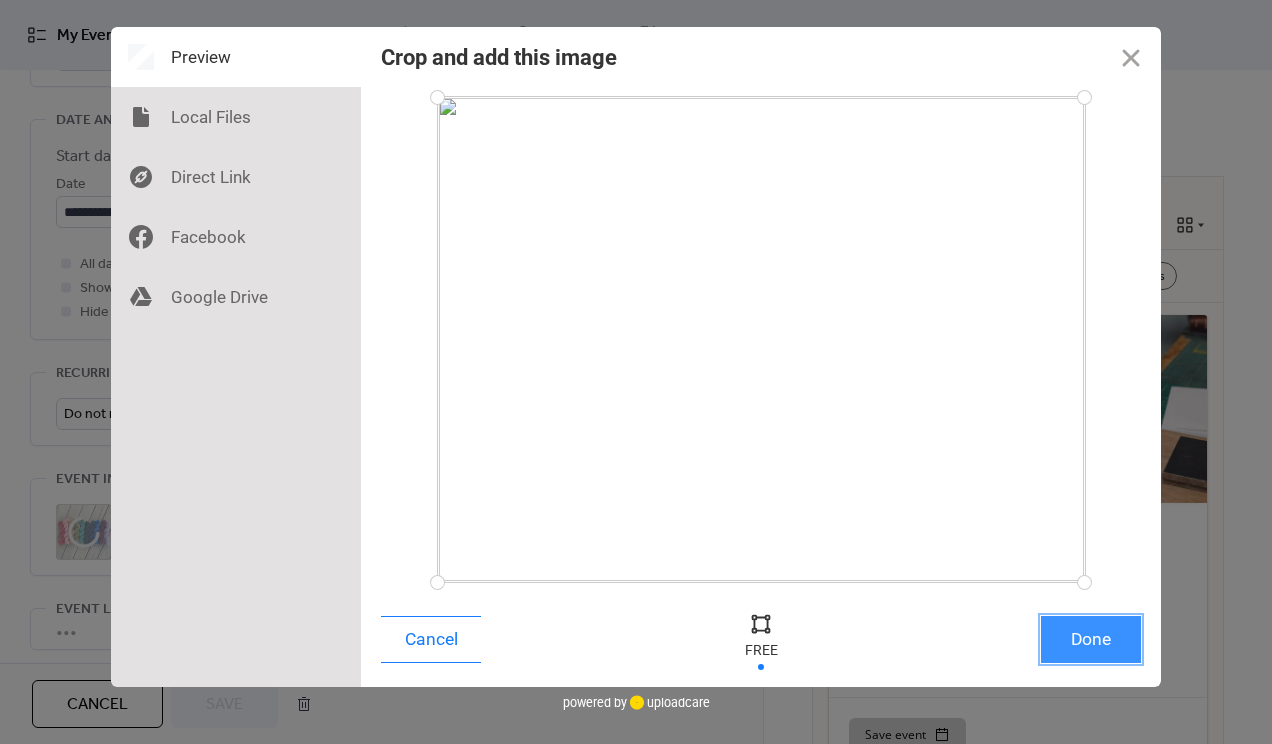 click on "Done" at bounding box center [1091, 639] 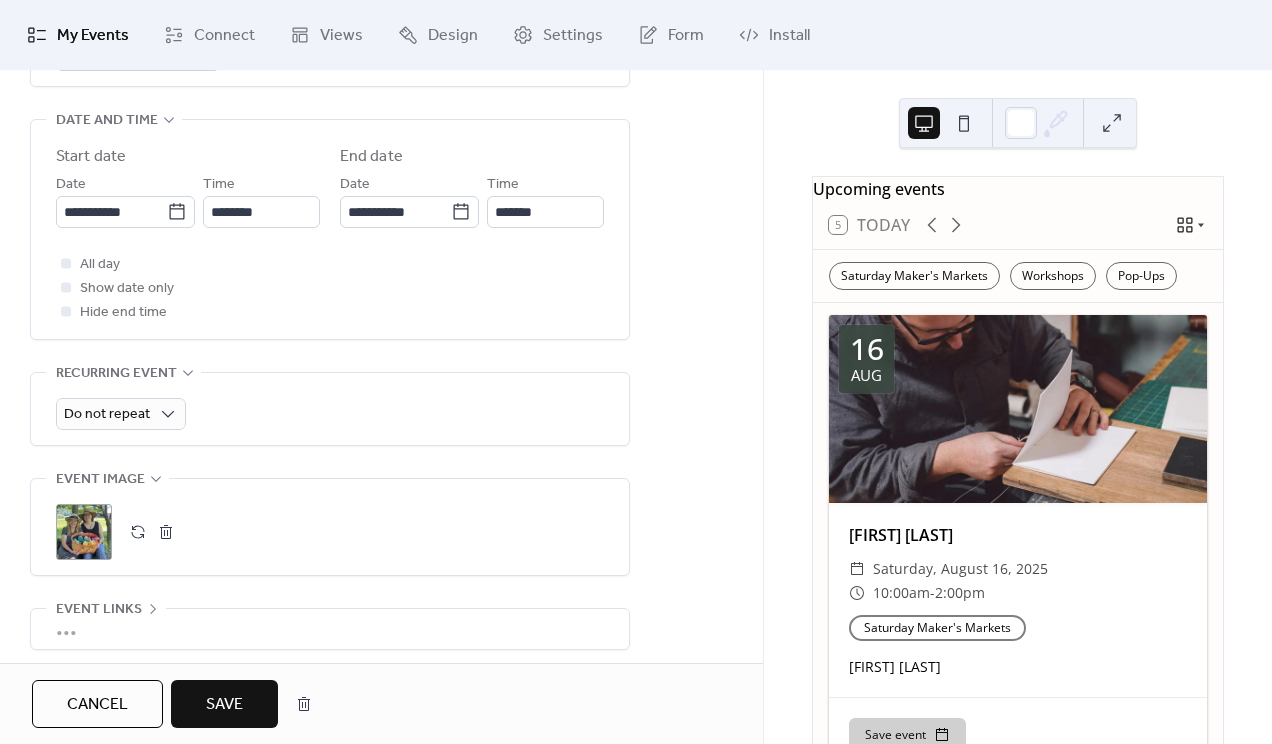 click on "Save" at bounding box center [224, 705] 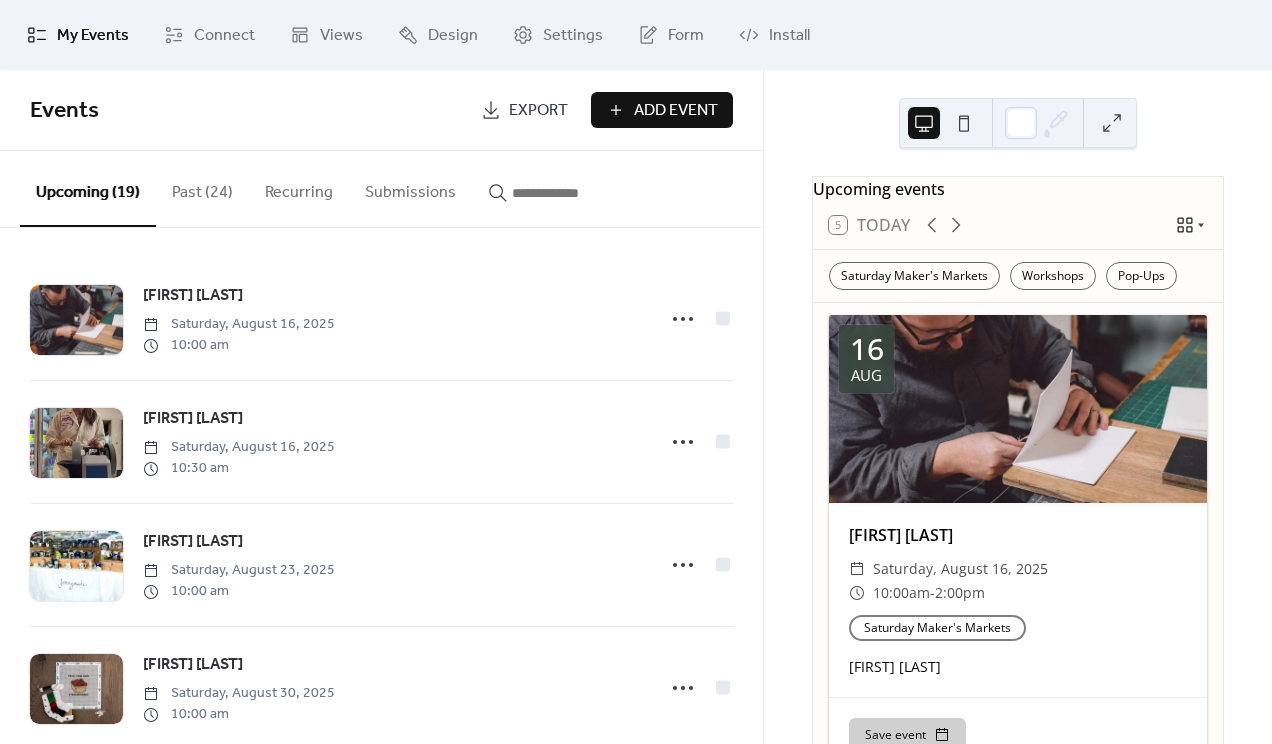 click at bounding box center (572, 193) 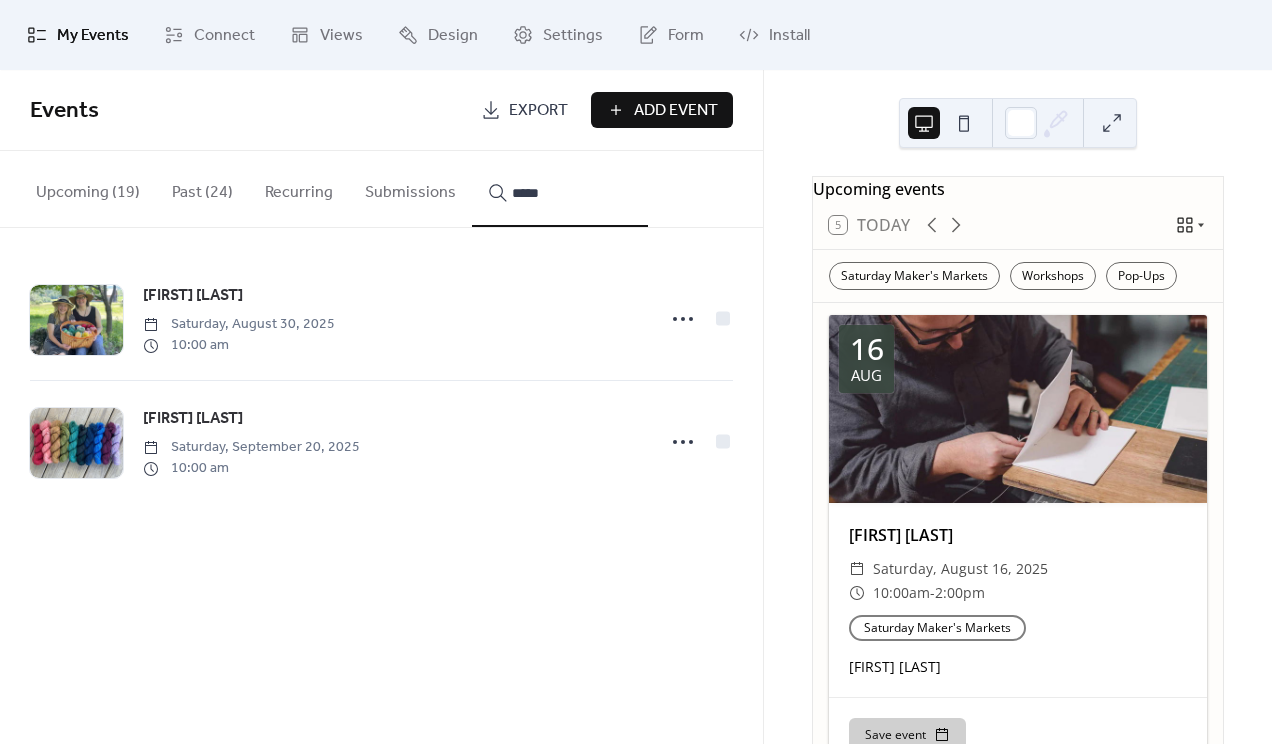 type on "*****" 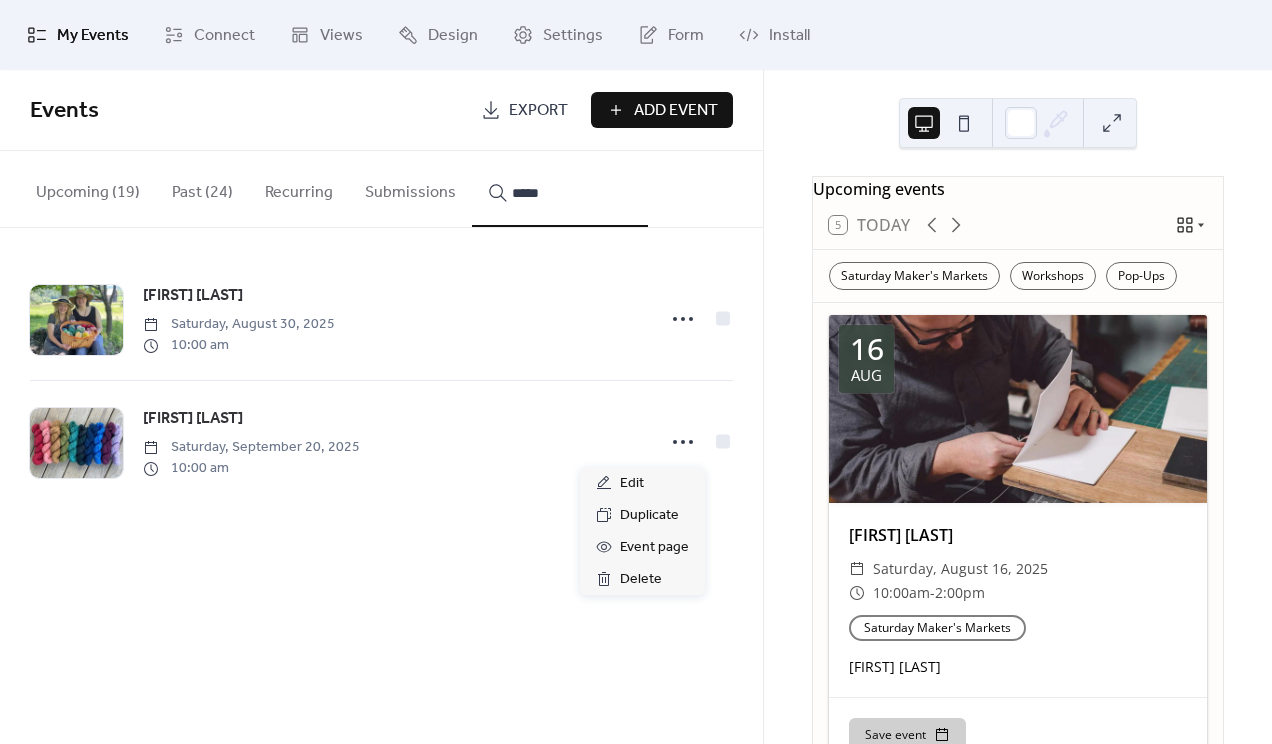 click 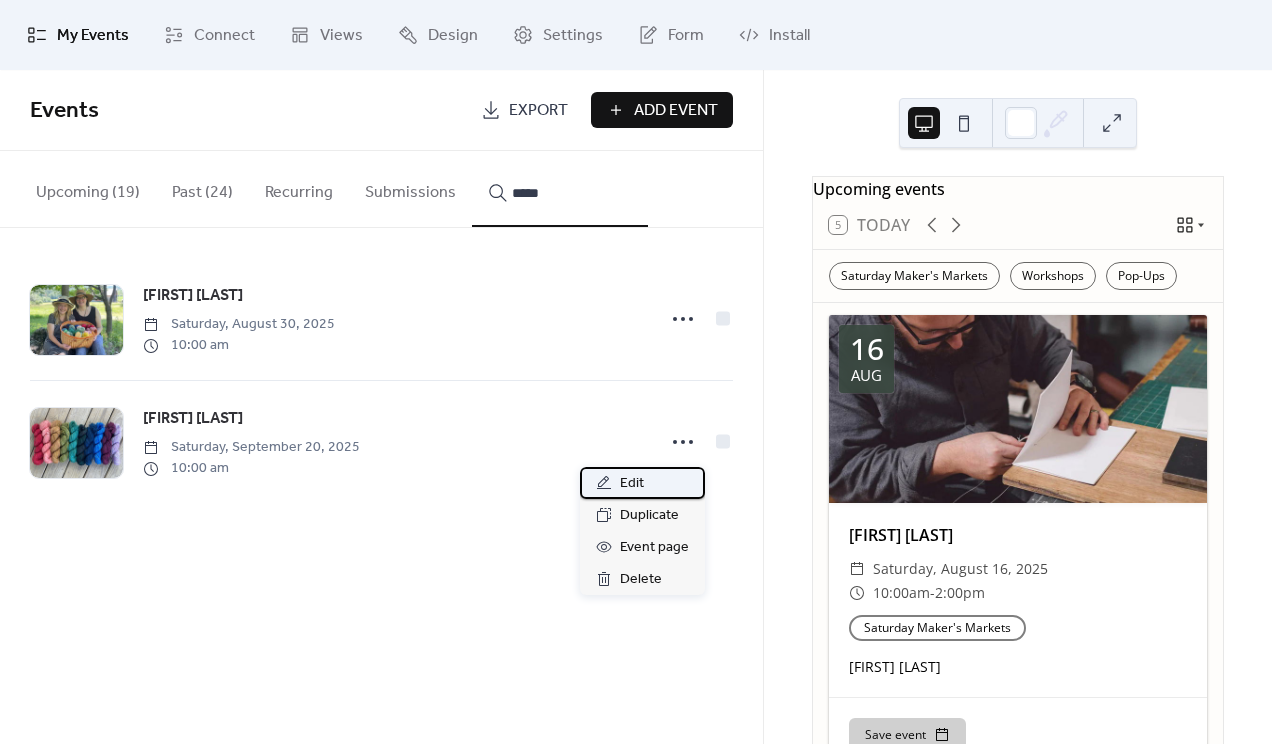 click on "Edit" at bounding box center [632, 484] 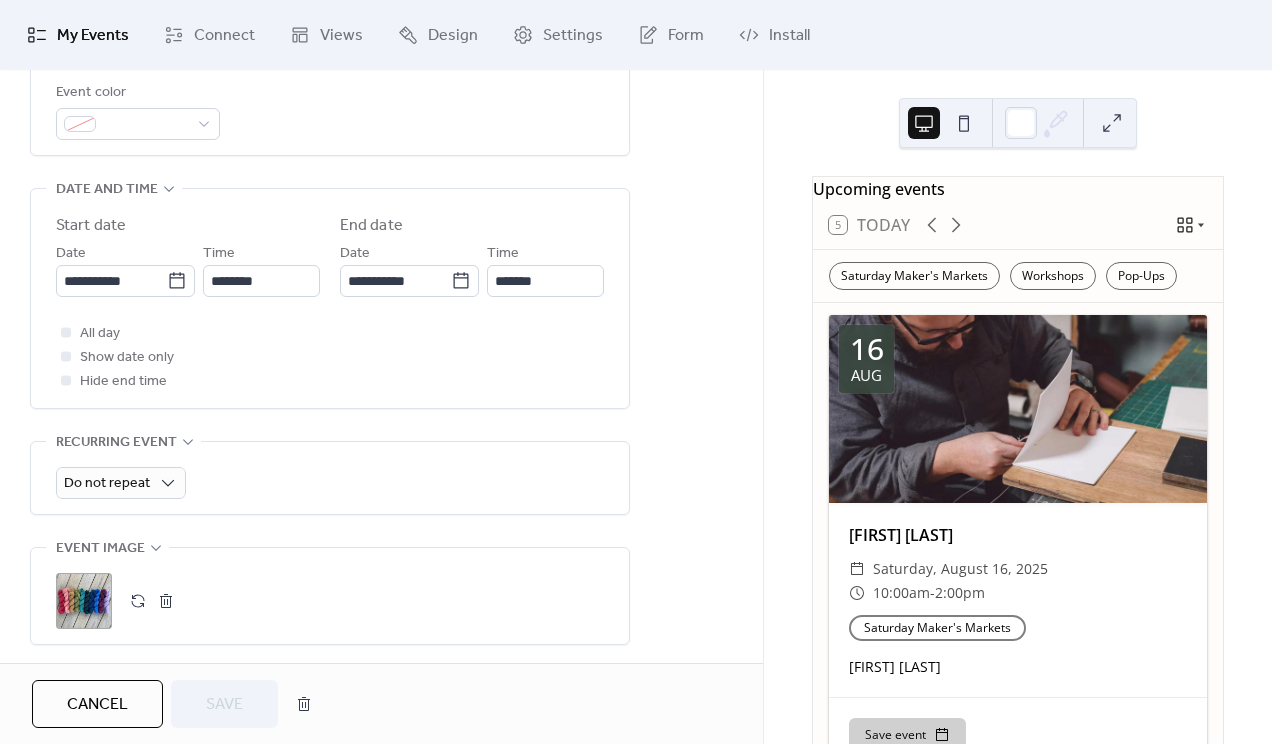 scroll, scrollTop: 577, scrollLeft: 0, axis: vertical 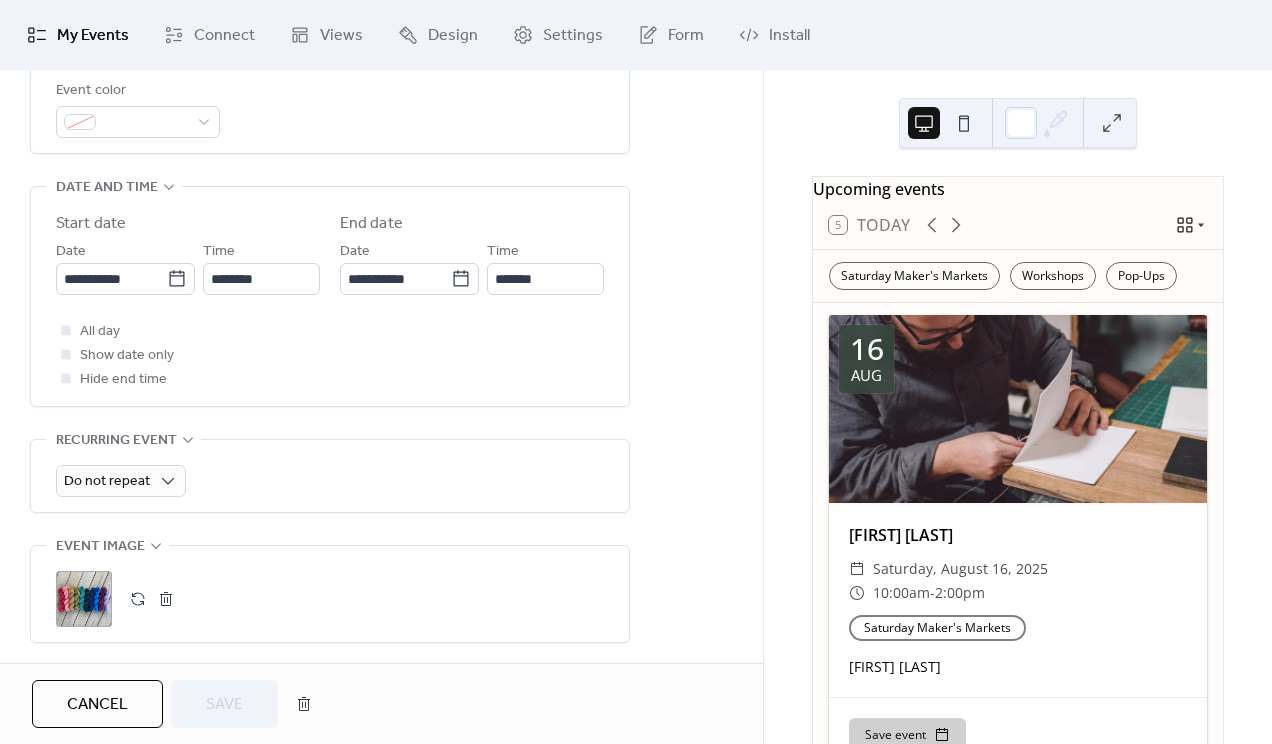 click at bounding box center [138, 599] 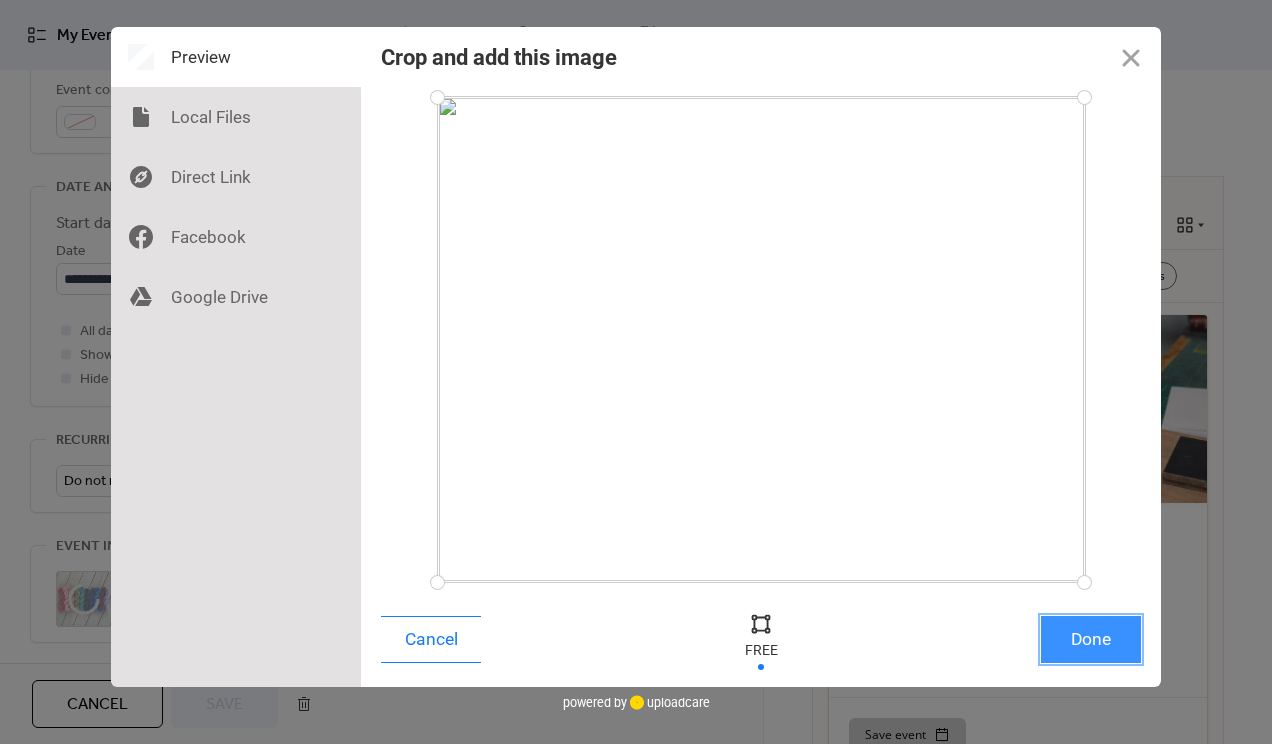 click on "Done" at bounding box center (1091, 639) 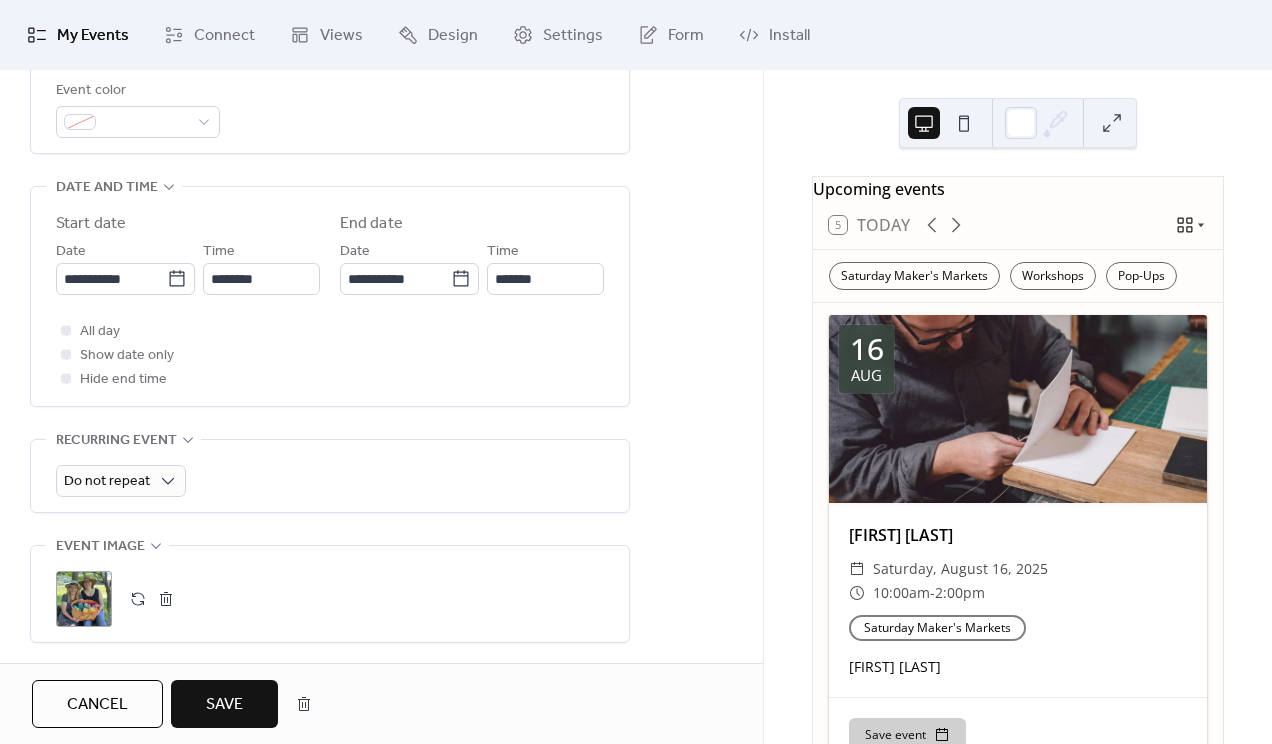 click on "Save" at bounding box center [224, 705] 